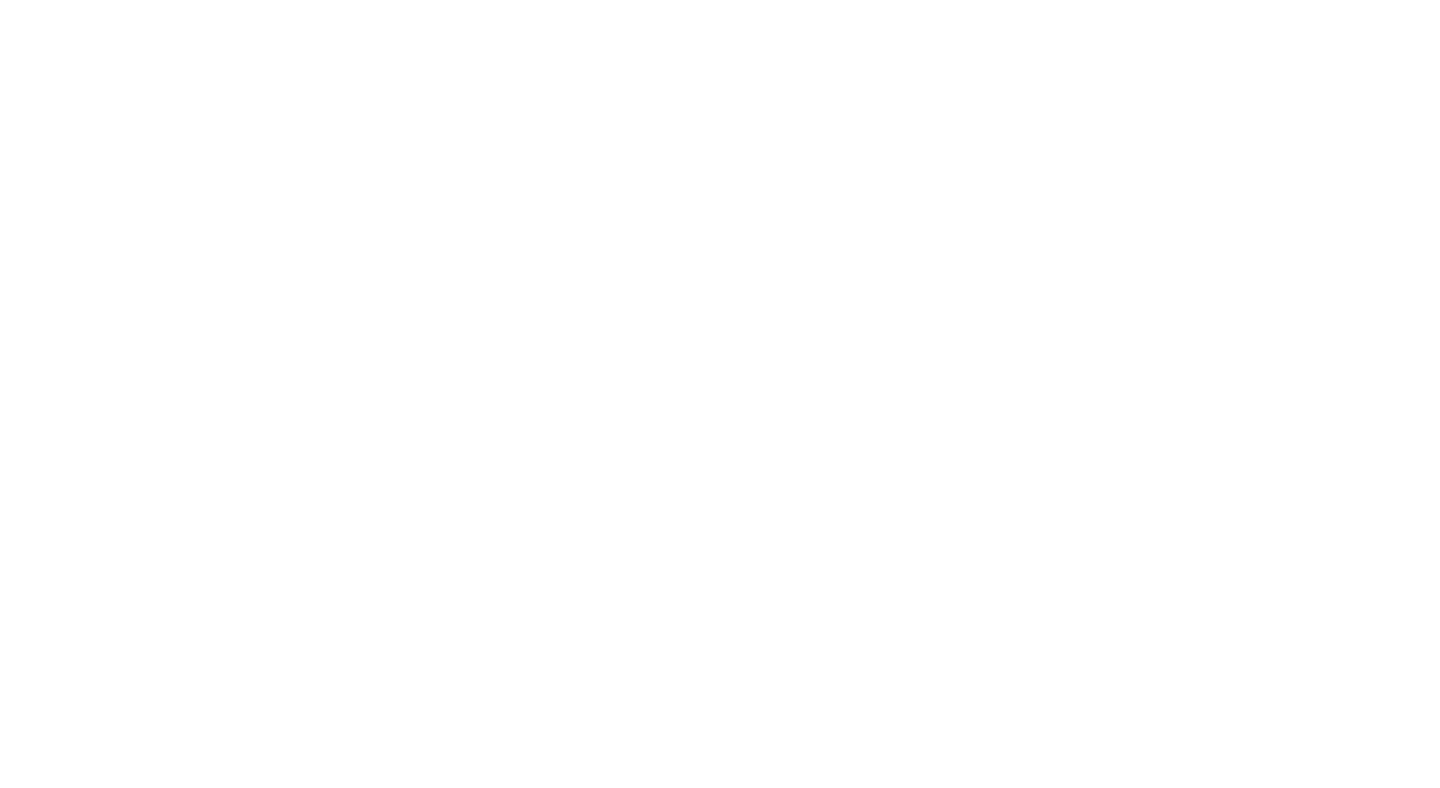 scroll, scrollTop: 0, scrollLeft: 0, axis: both 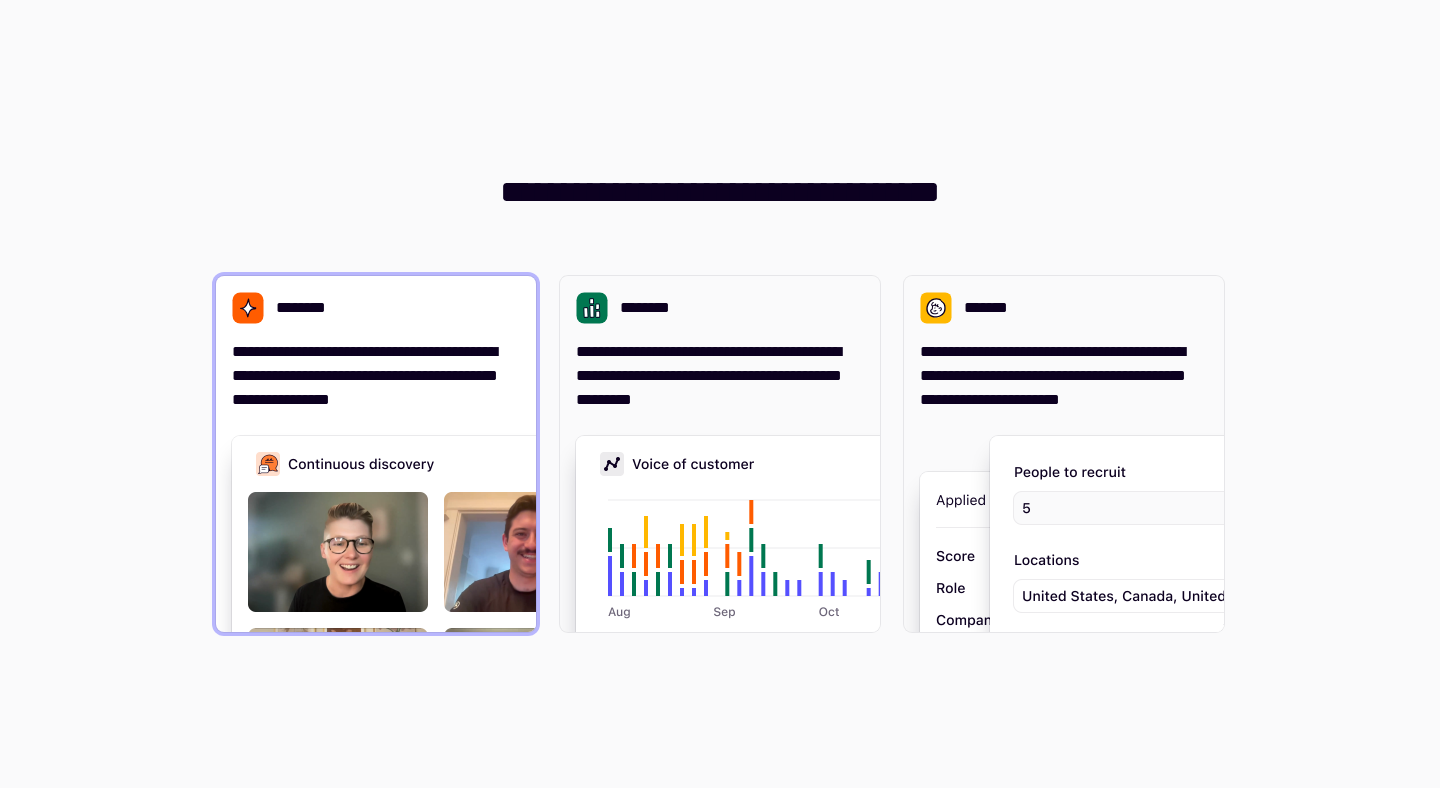 click on "**********" at bounding box center (376, 454) 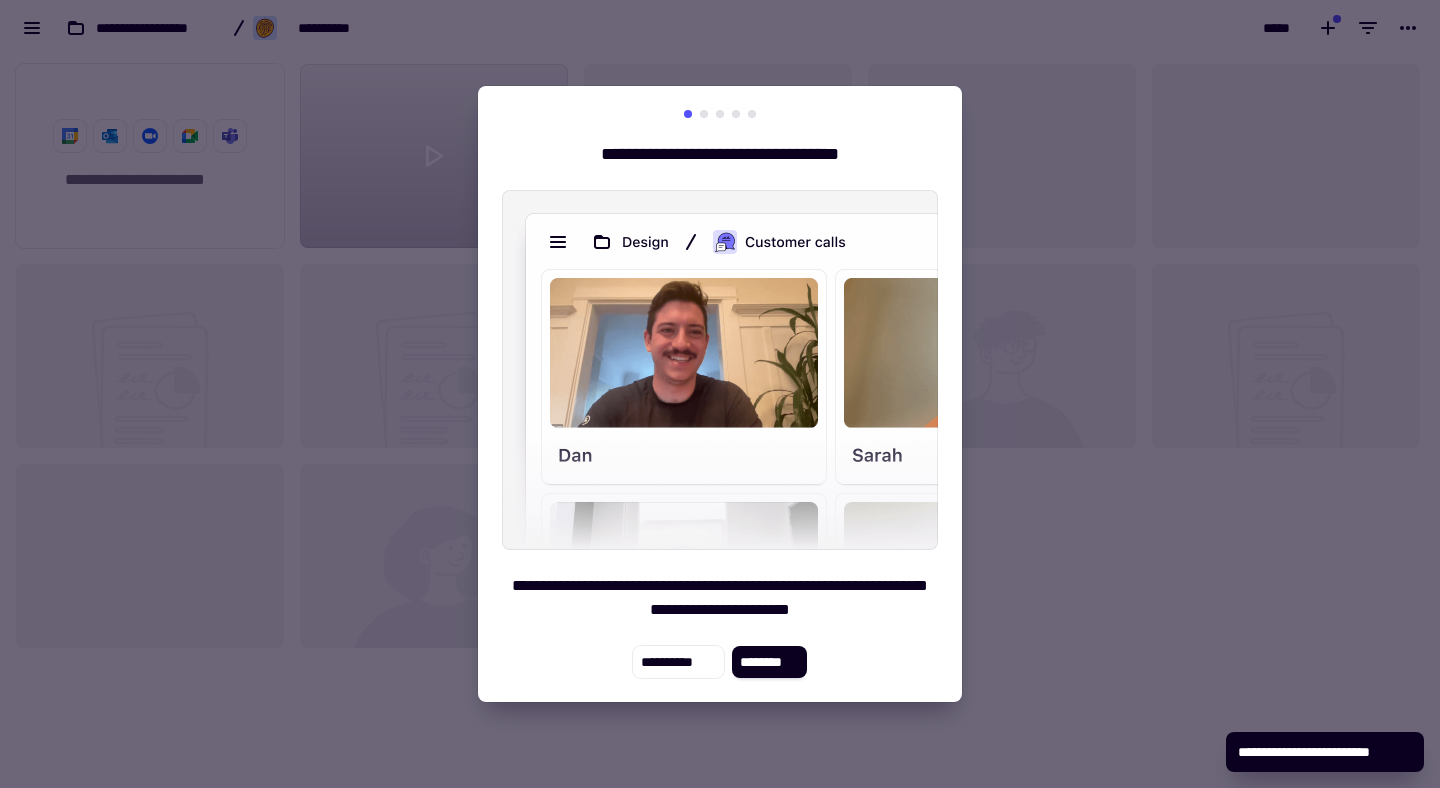scroll, scrollTop: 1, scrollLeft: 1, axis: both 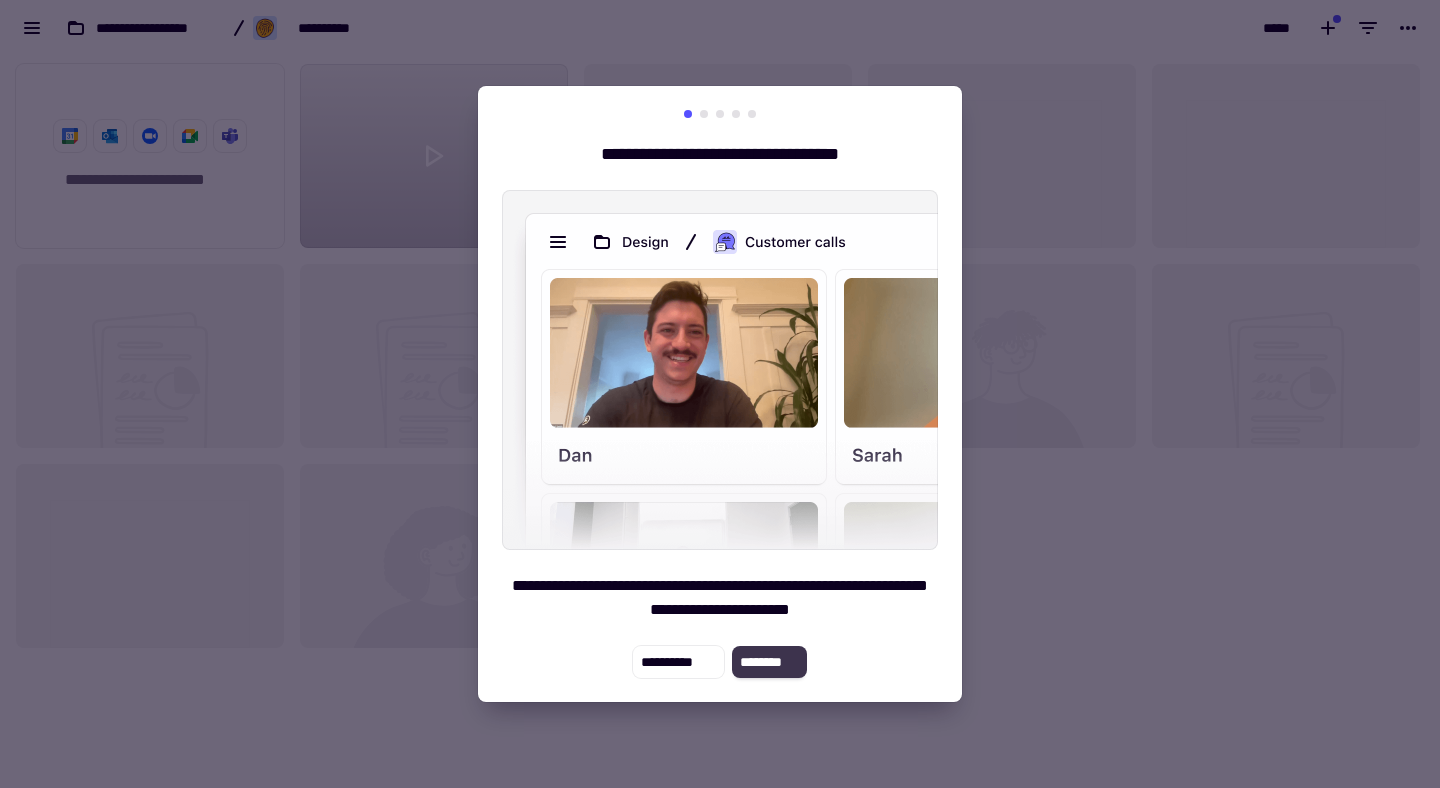 click on "********" 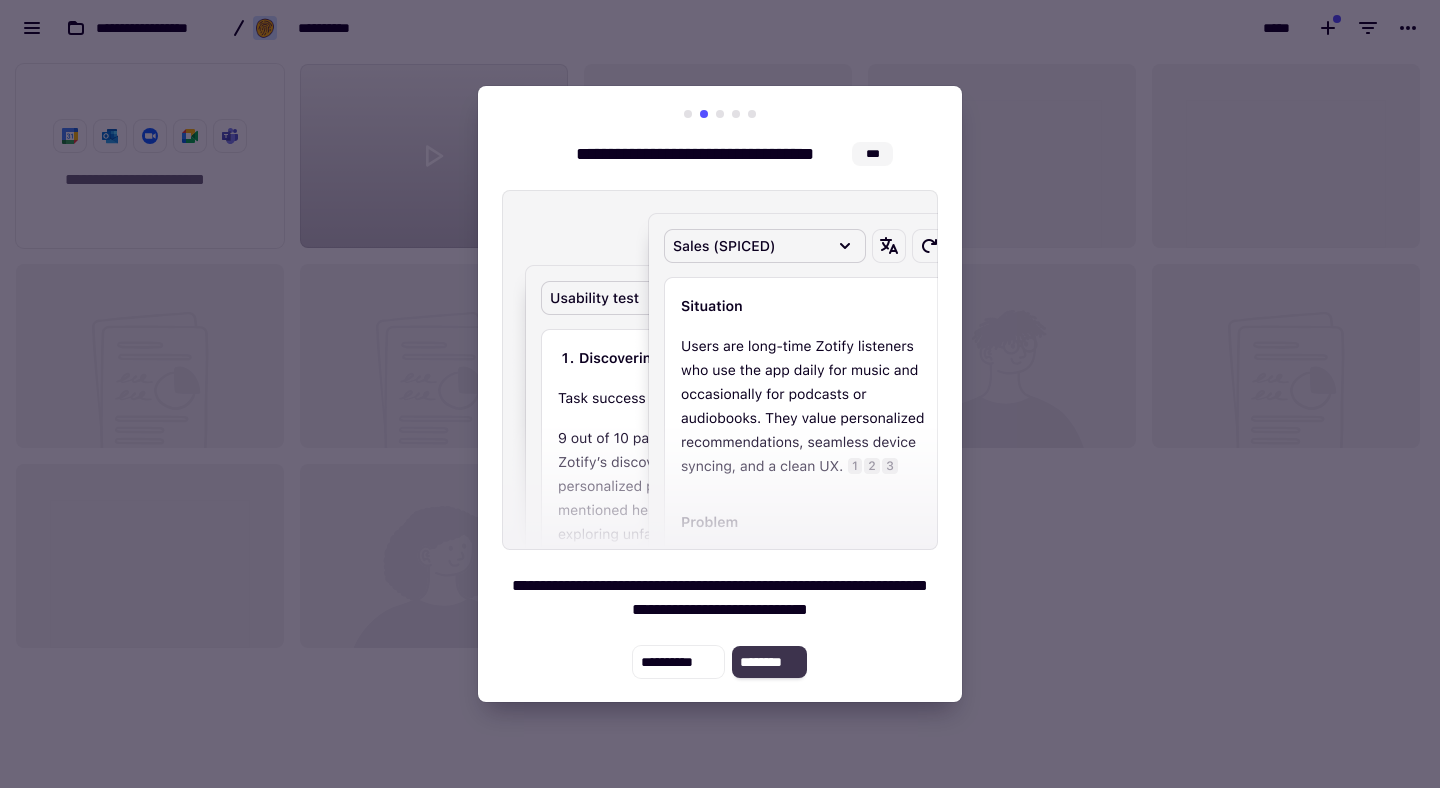 click on "********" 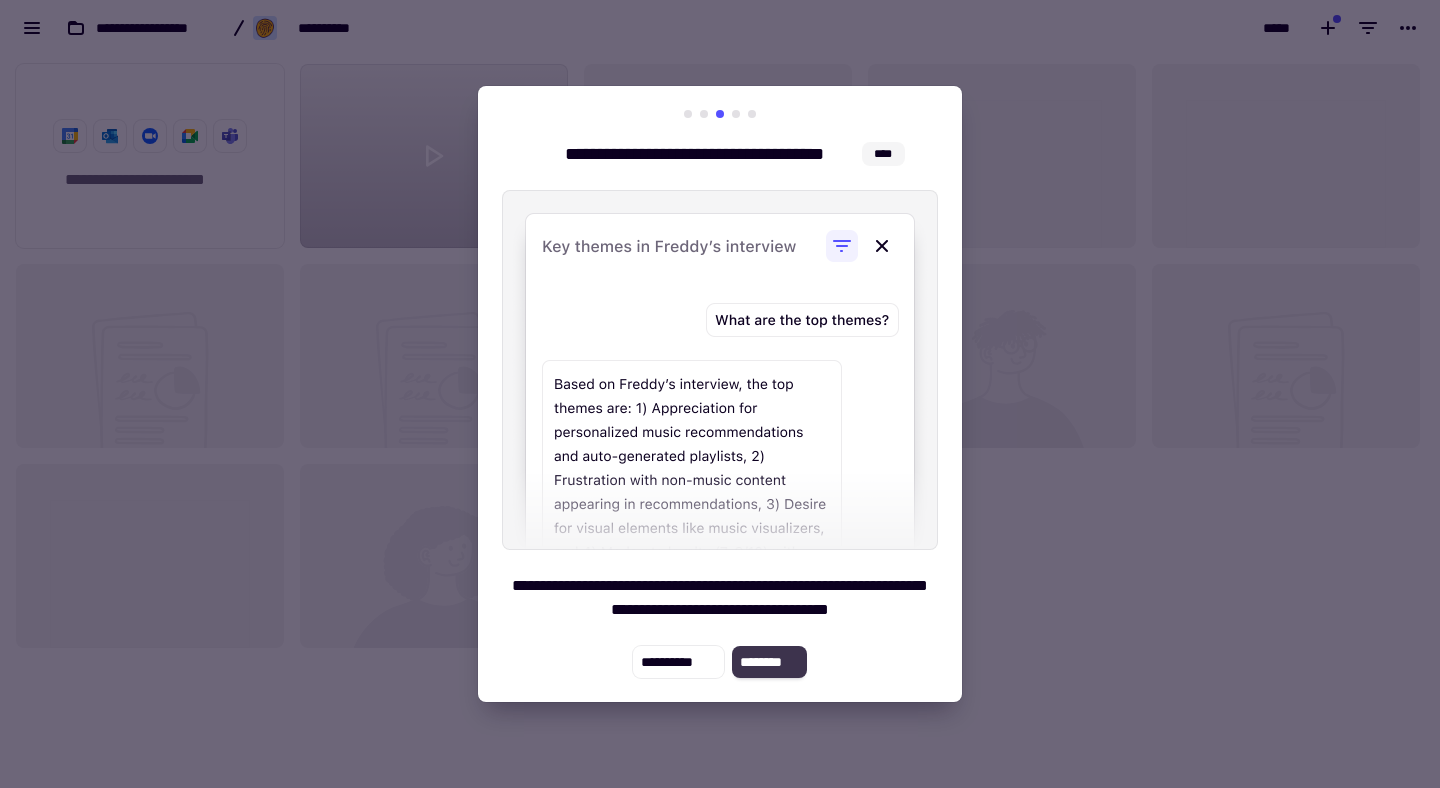 click on "********" 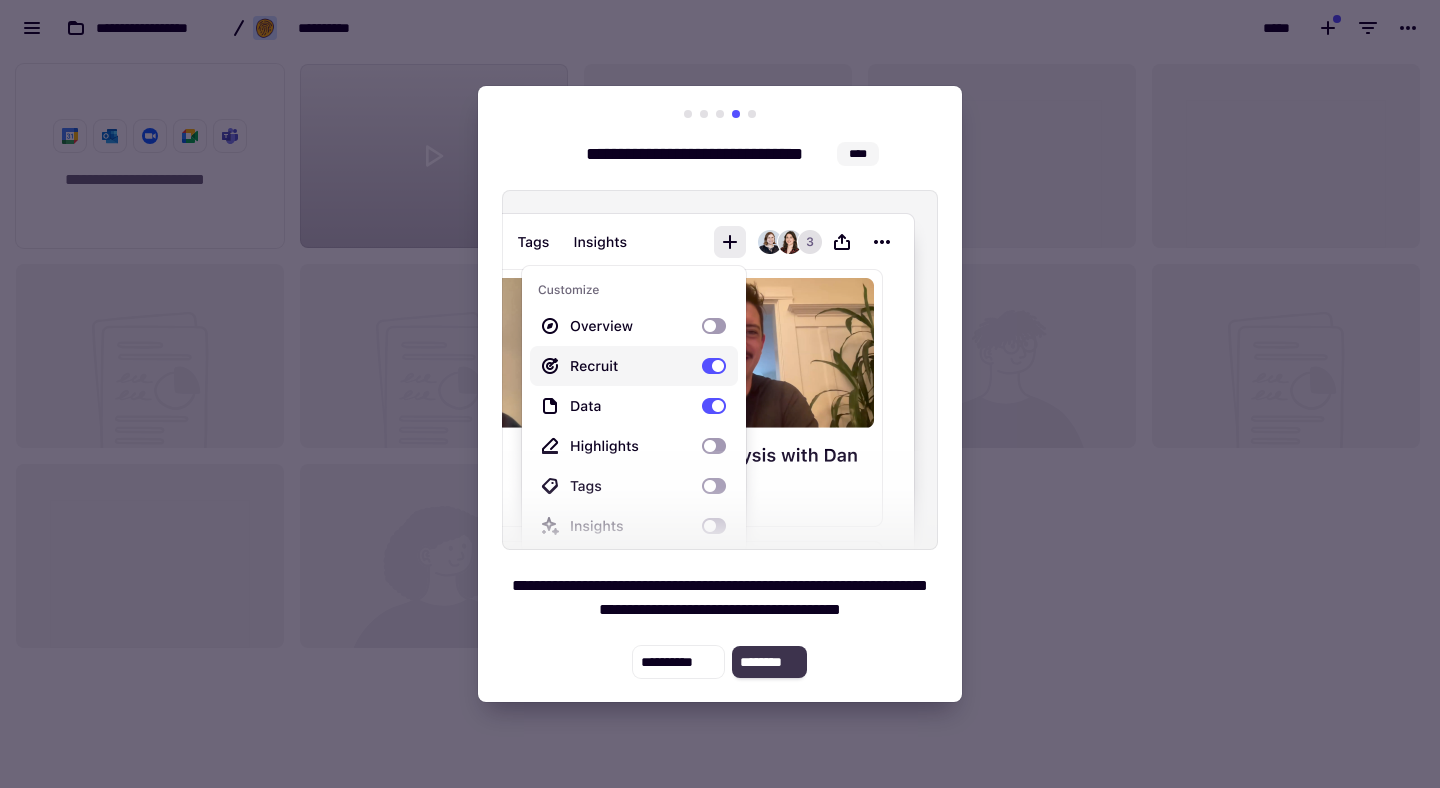 click on "********" 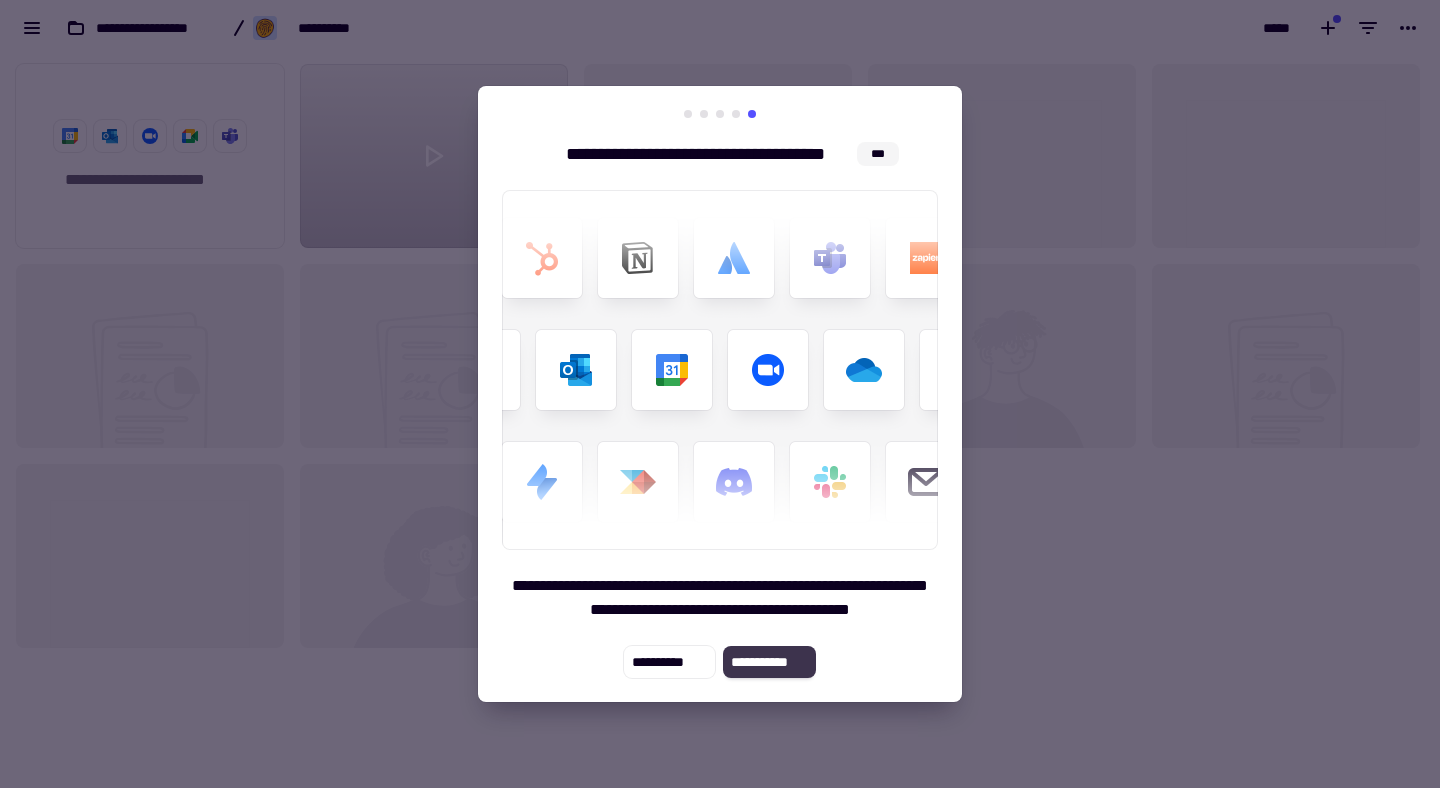 click on "**********" 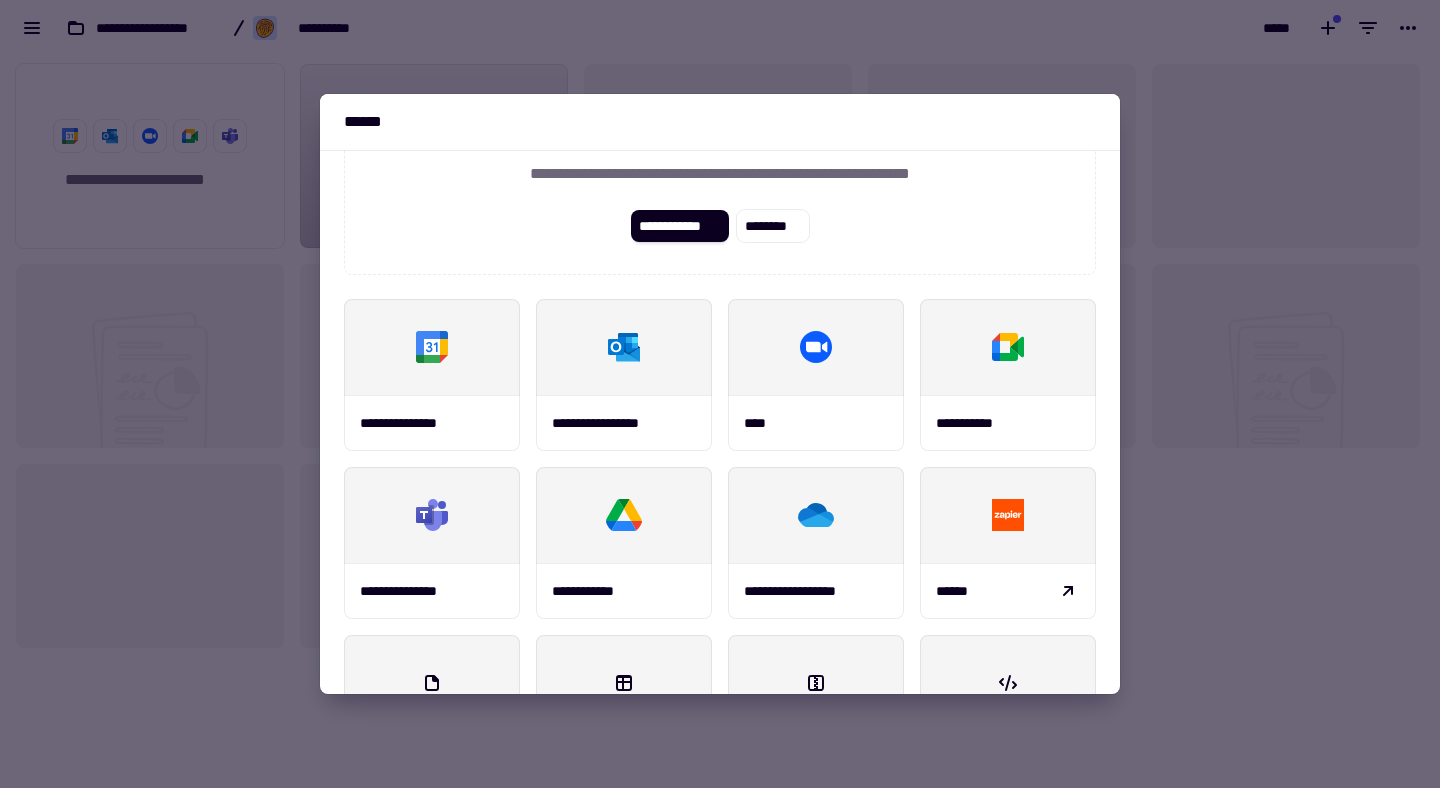 scroll, scrollTop: 234, scrollLeft: 0, axis: vertical 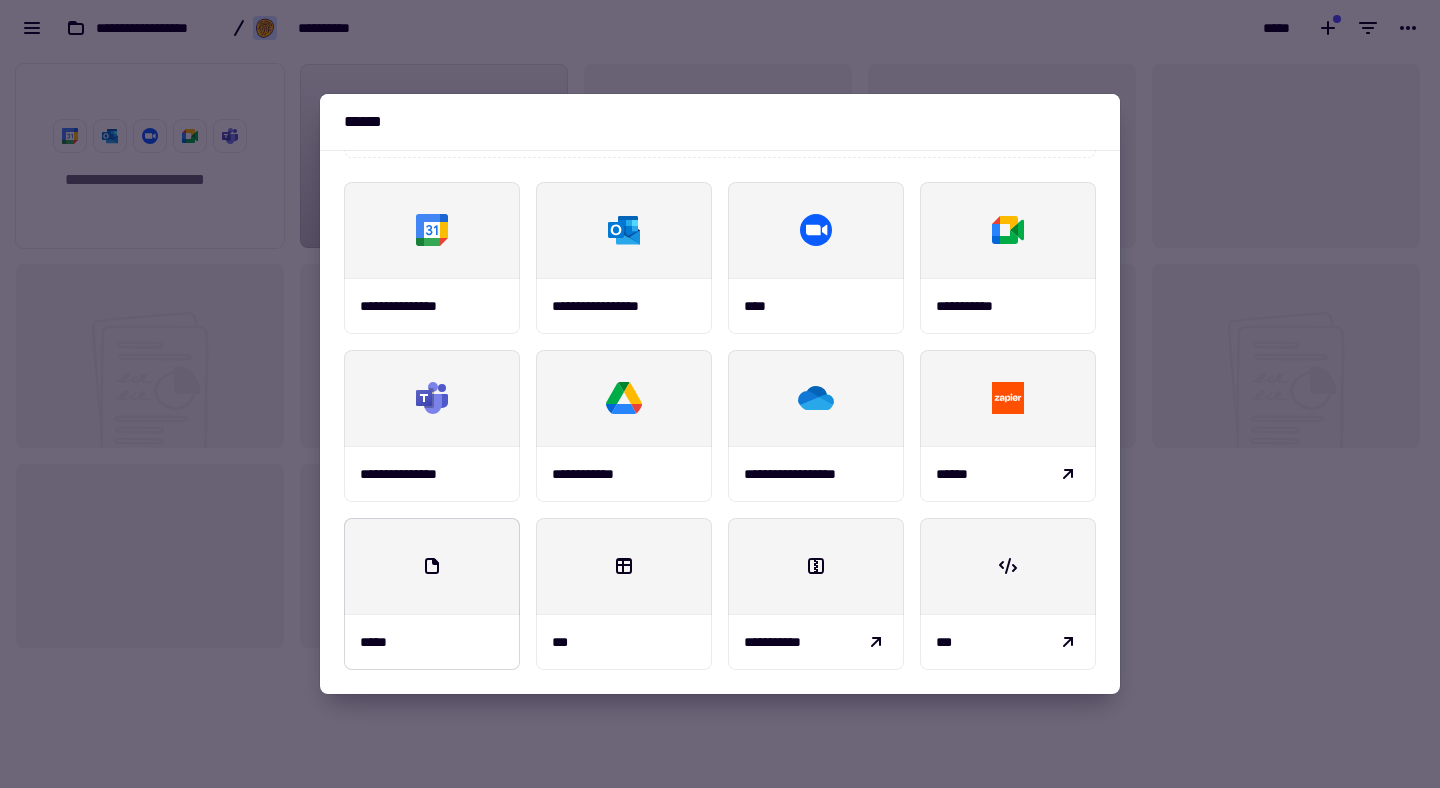 click at bounding box center (432, 566) 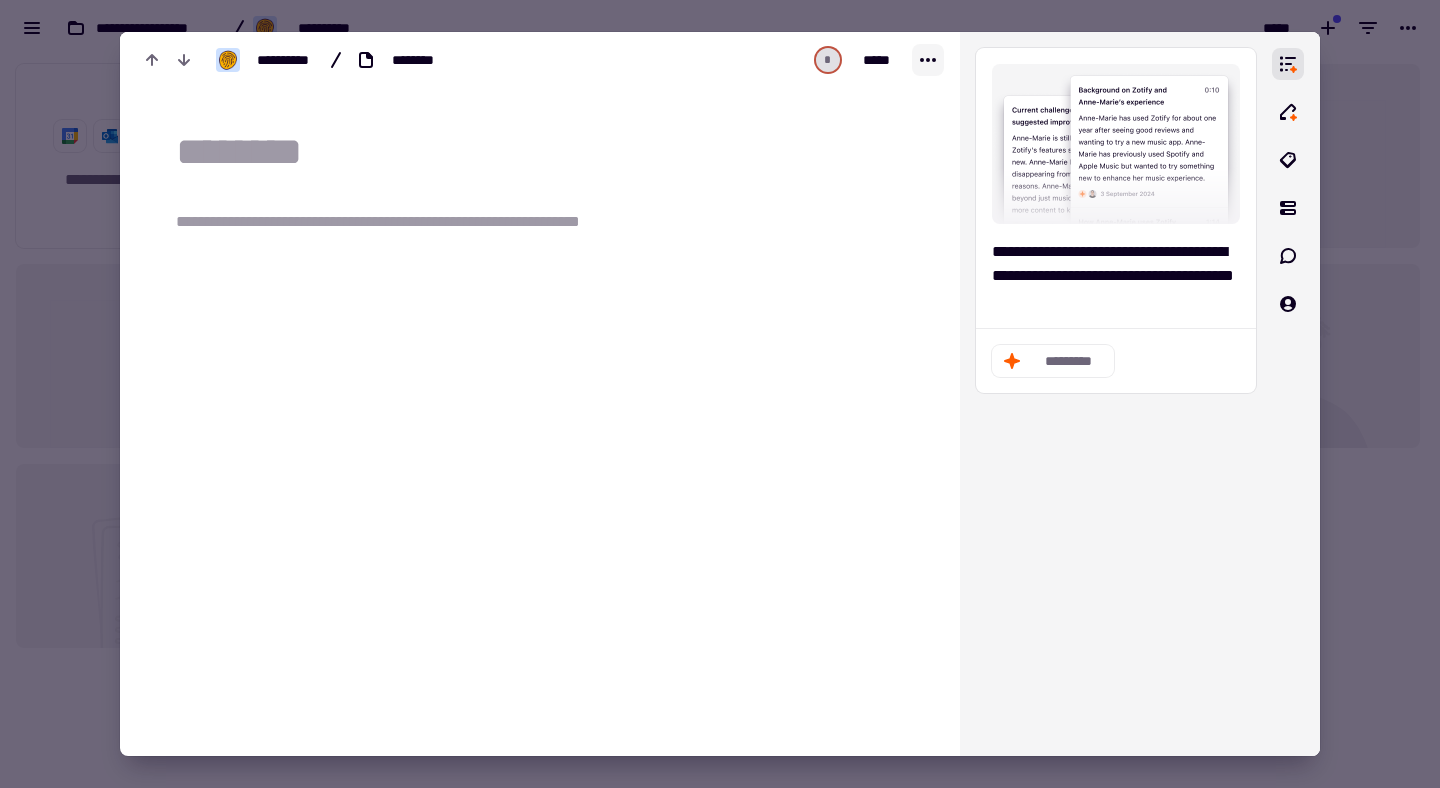 click 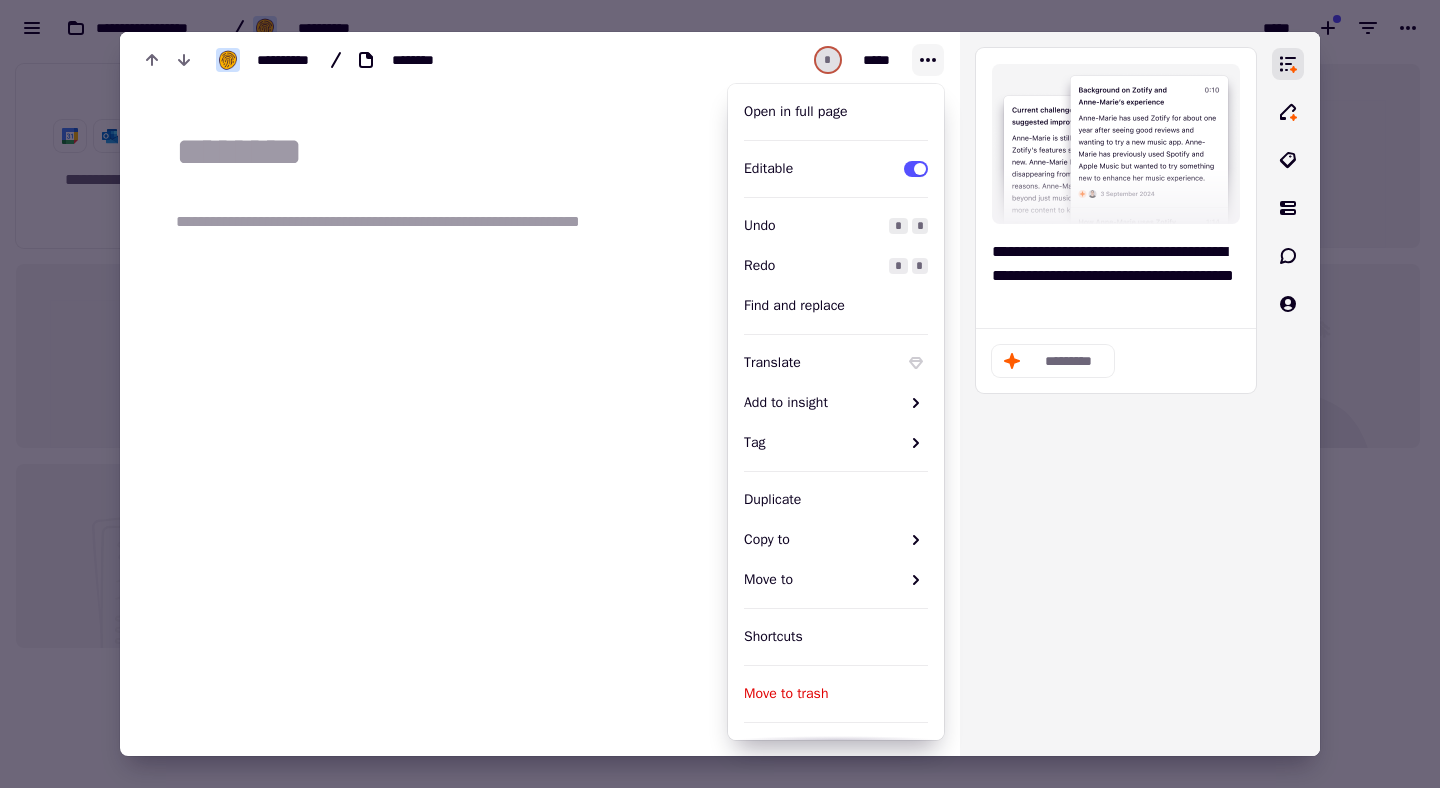 click 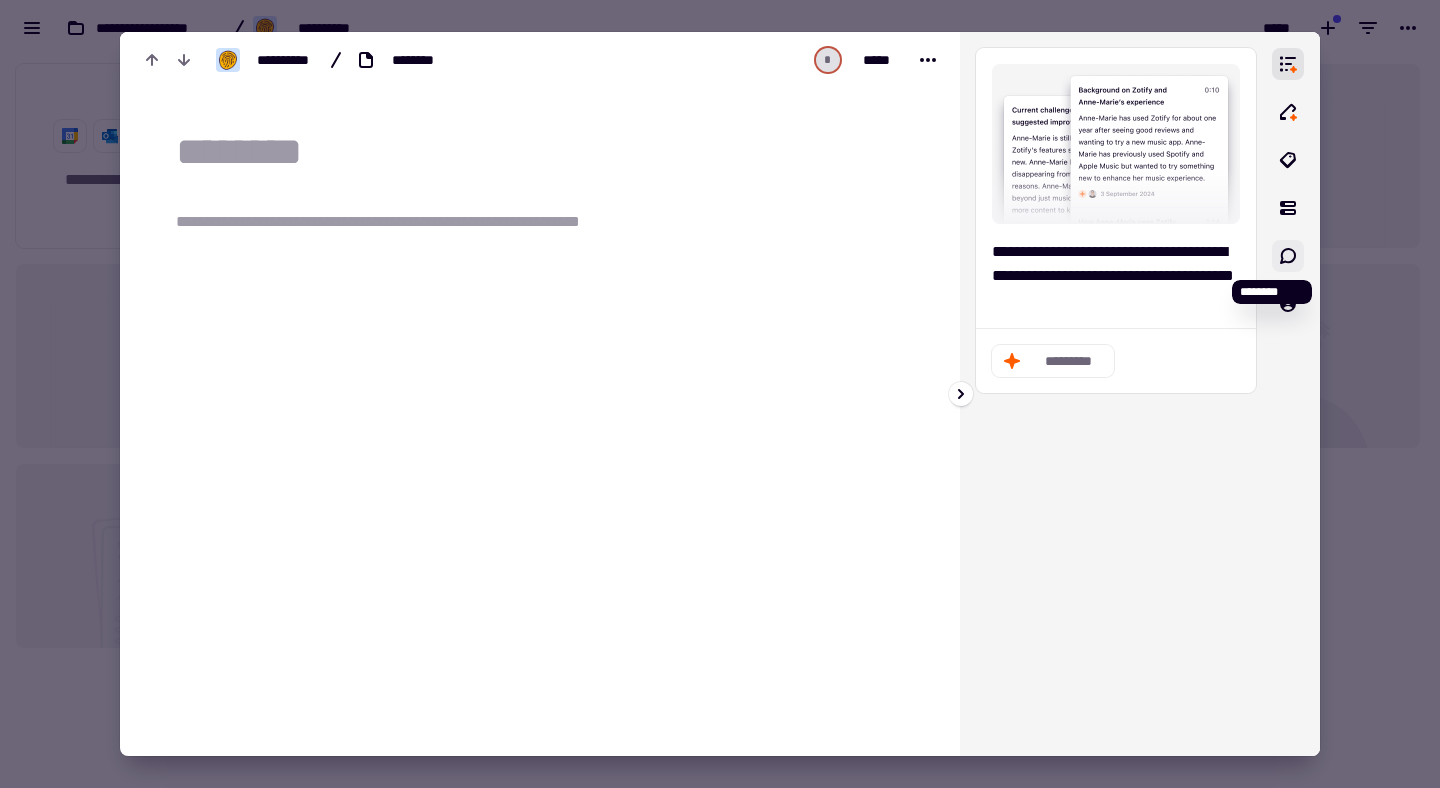 click 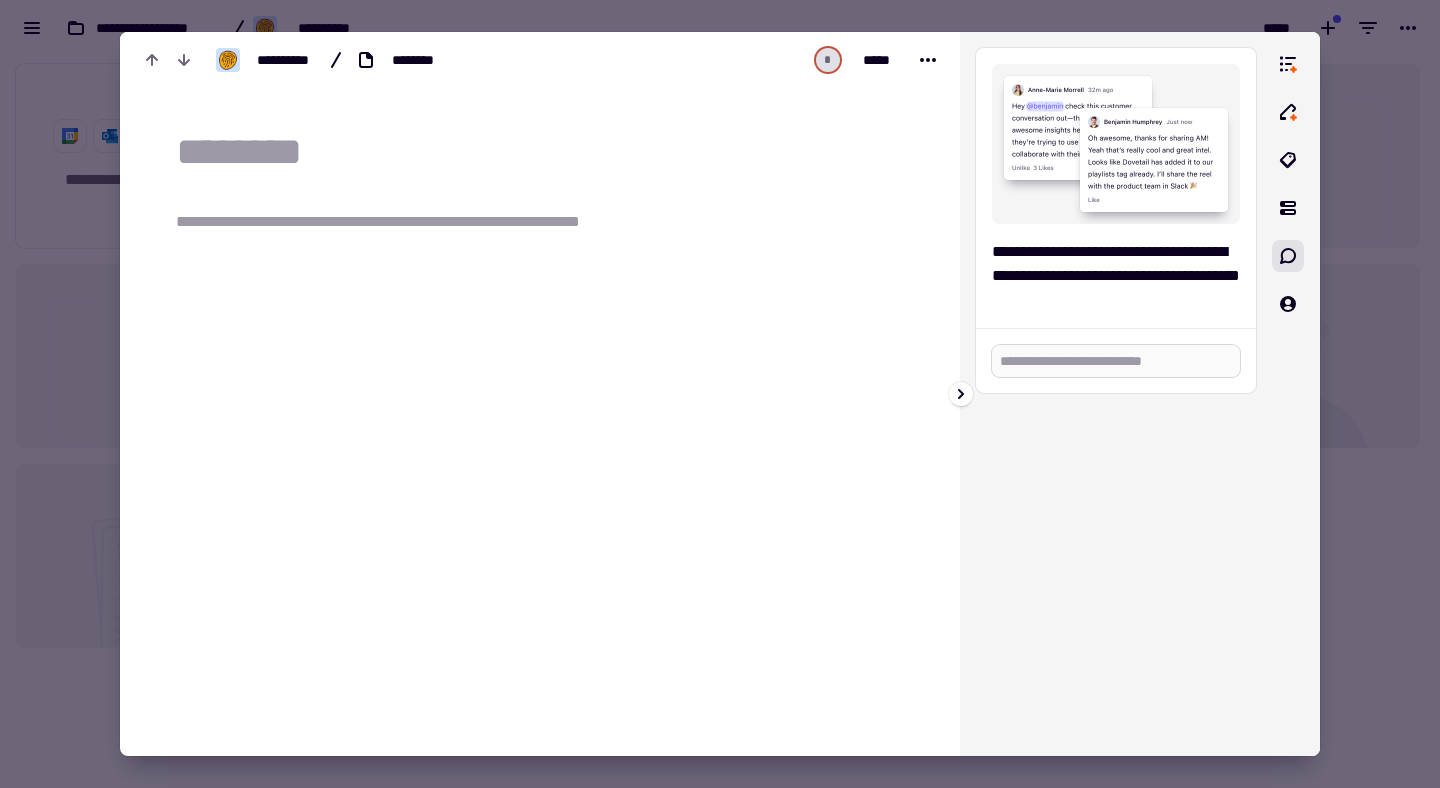 click at bounding box center (1116, 361) 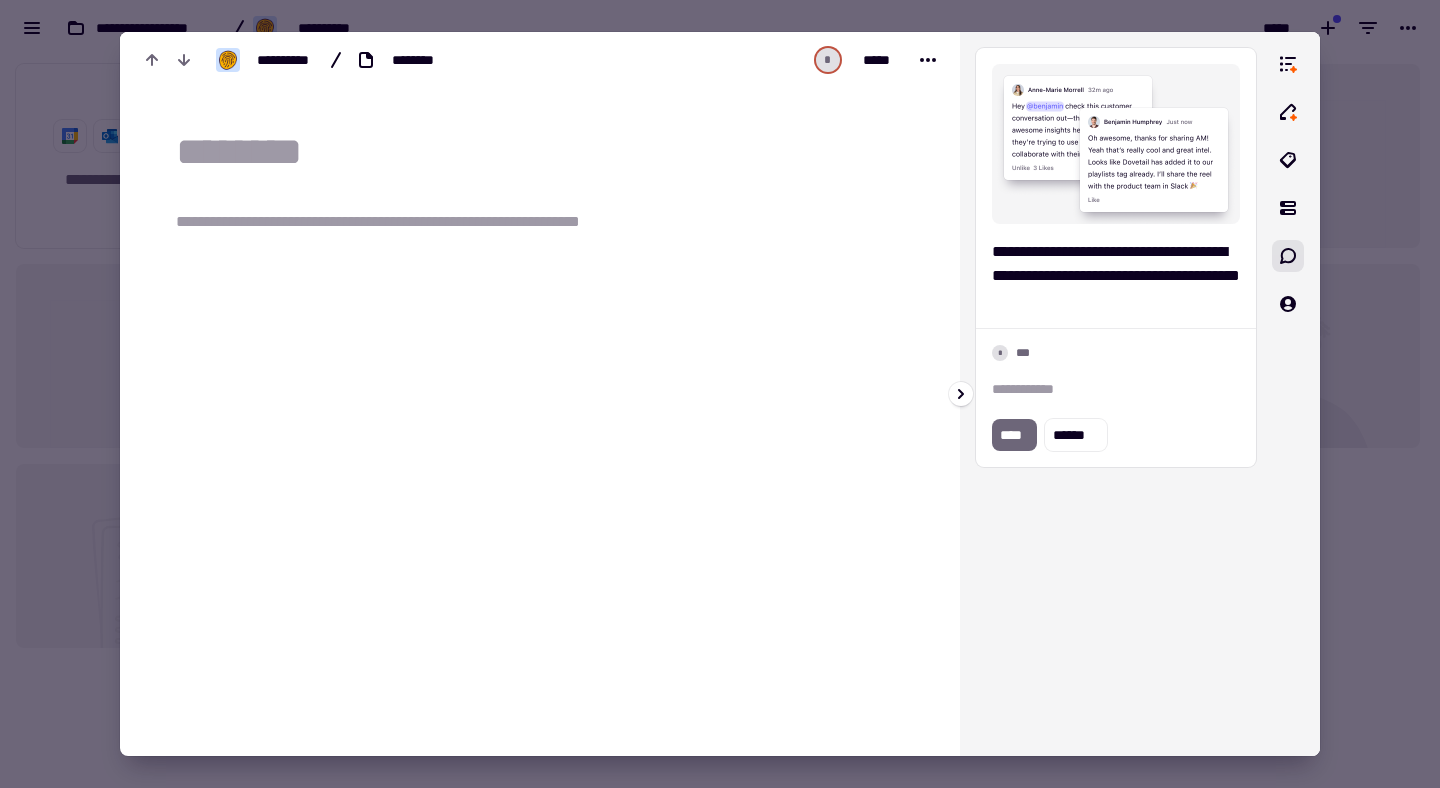 type 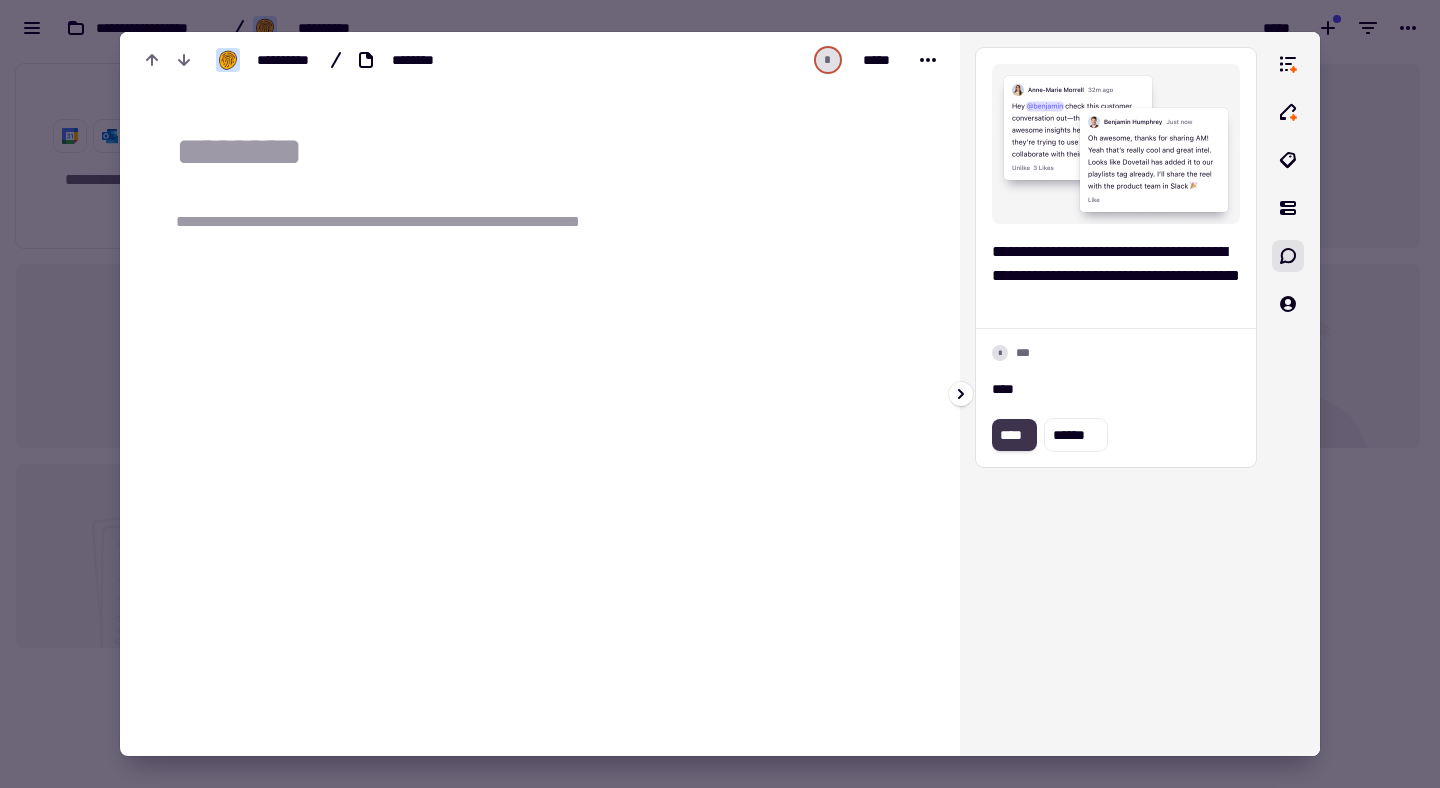 click on "****" 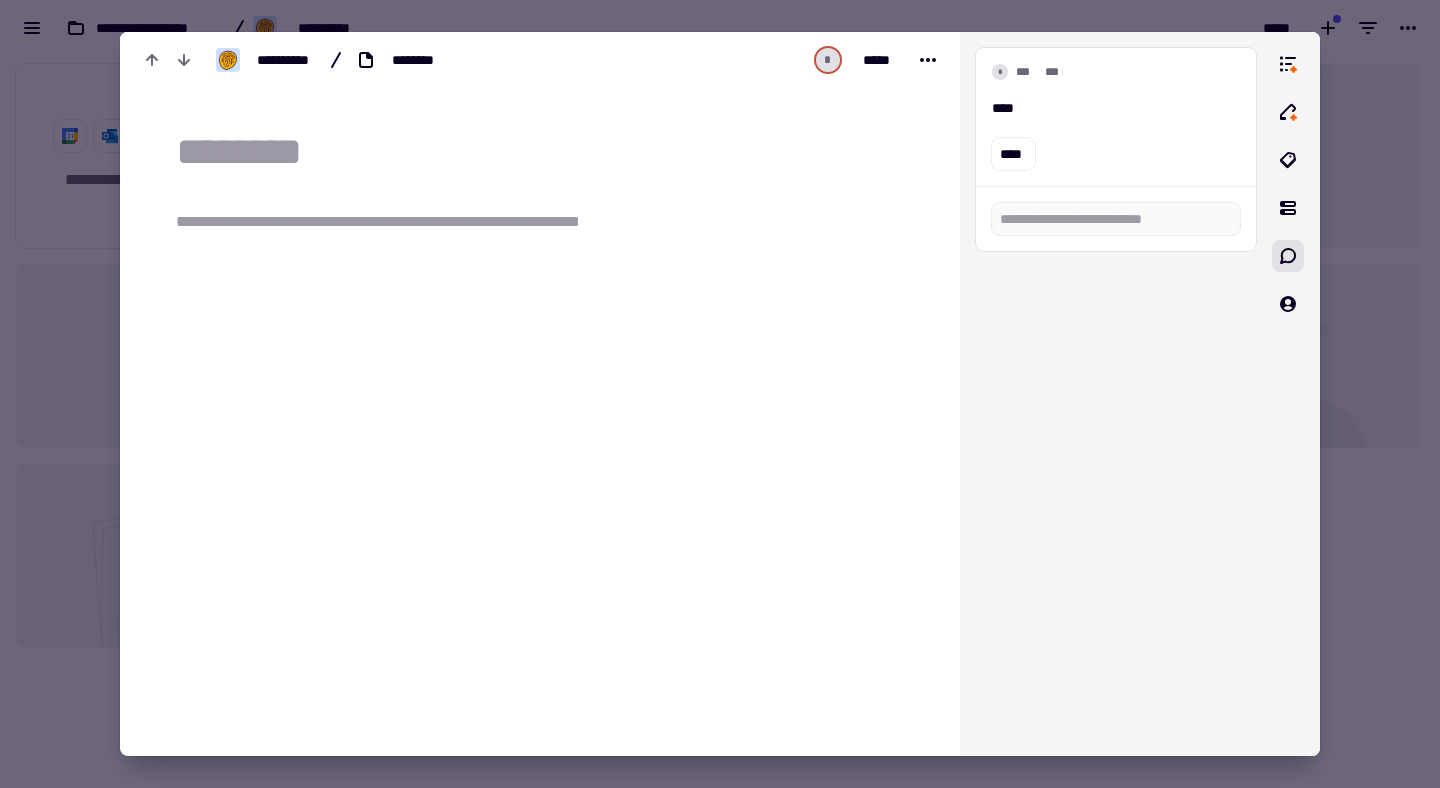 drag, startPoint x: 961, startPoint y: 356, endPoint x: 920, endPoint y: 361, distance: 41.303753 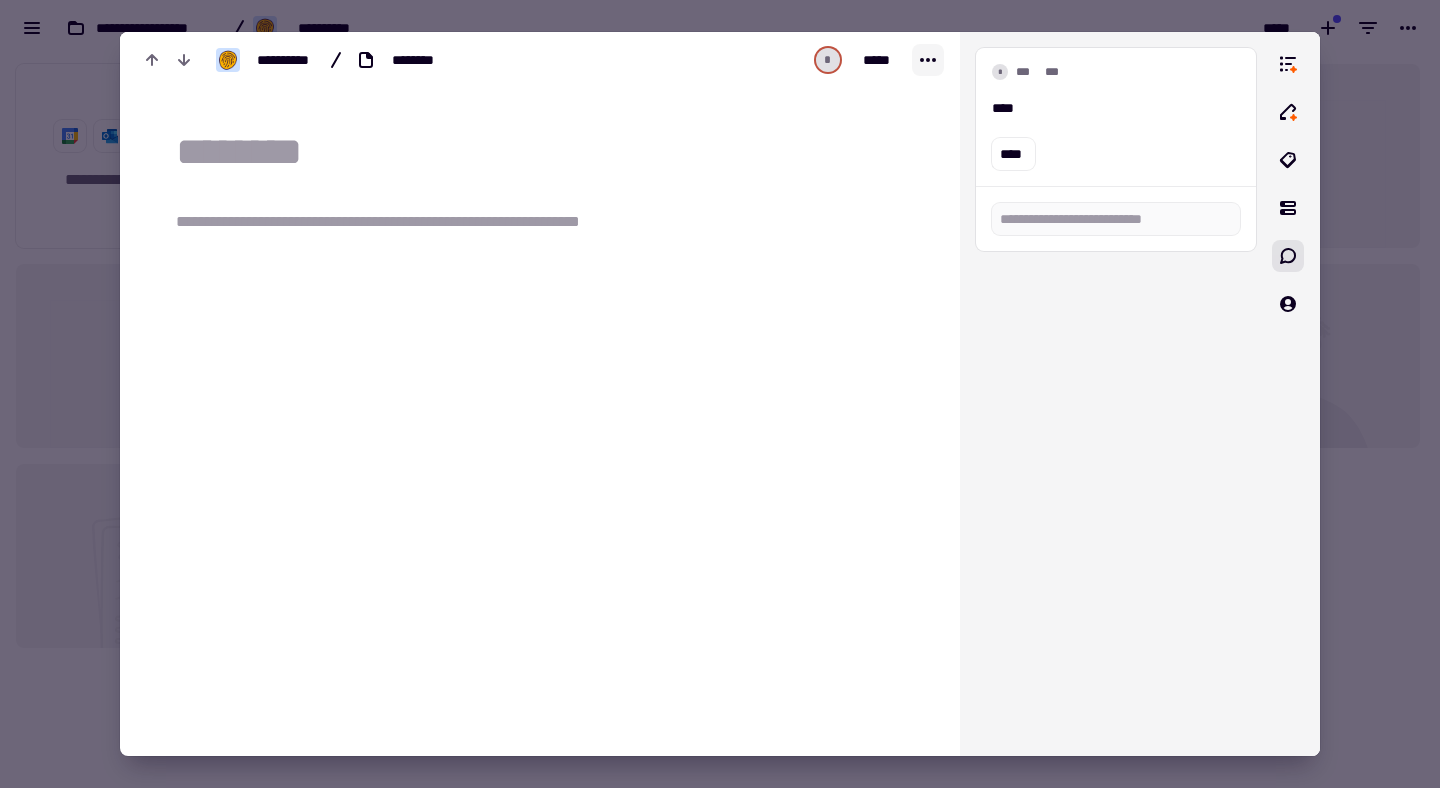 click 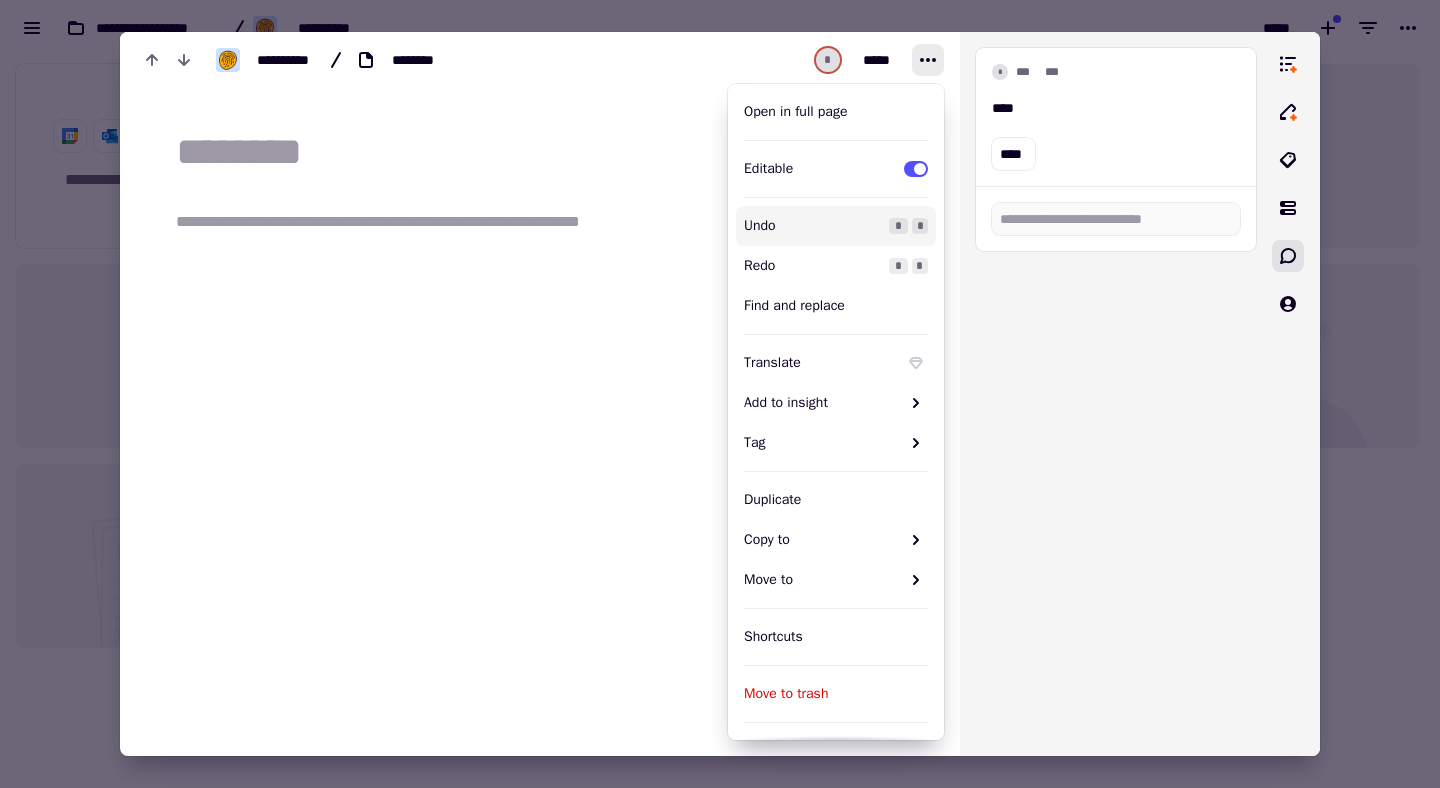 click at bounding box center [552, 152] 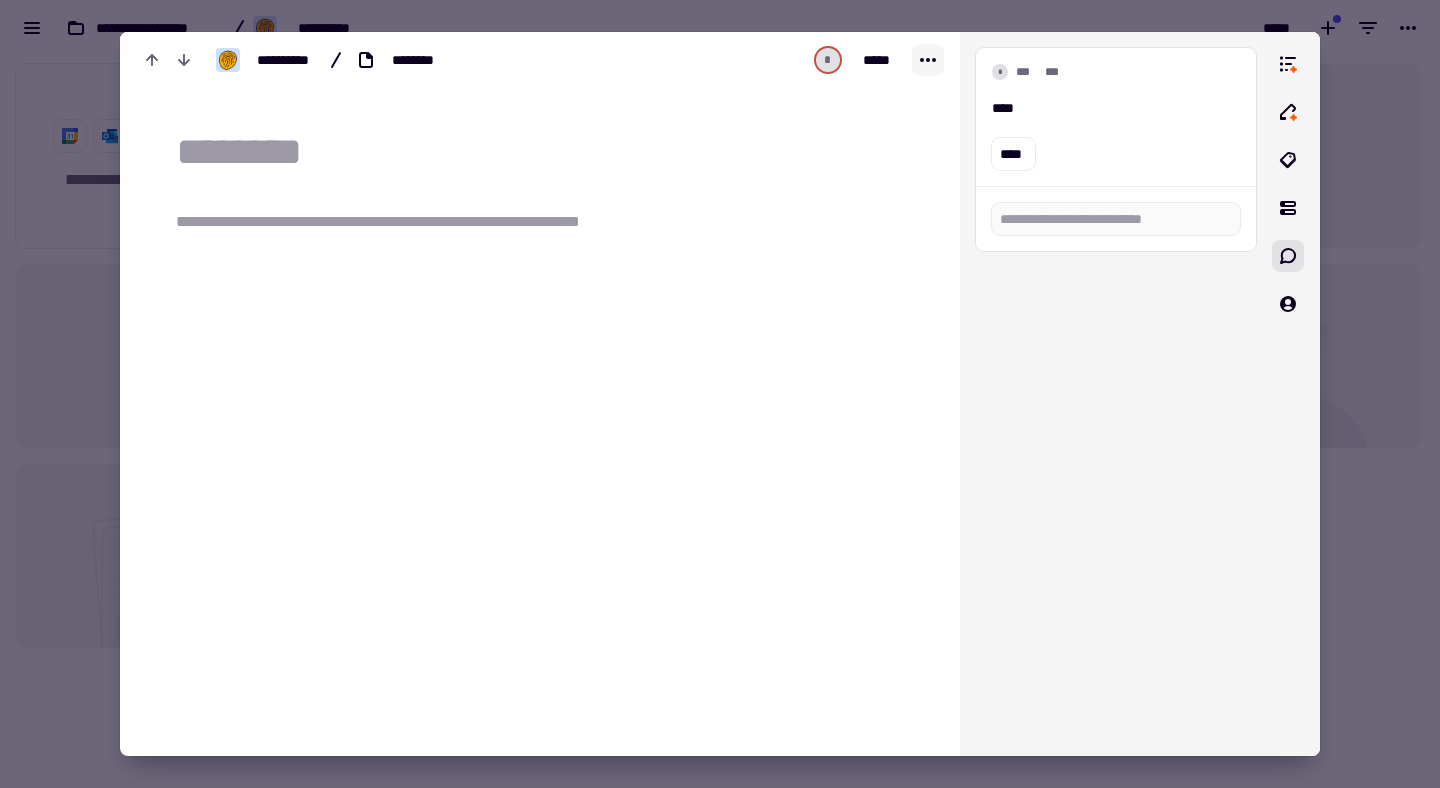click 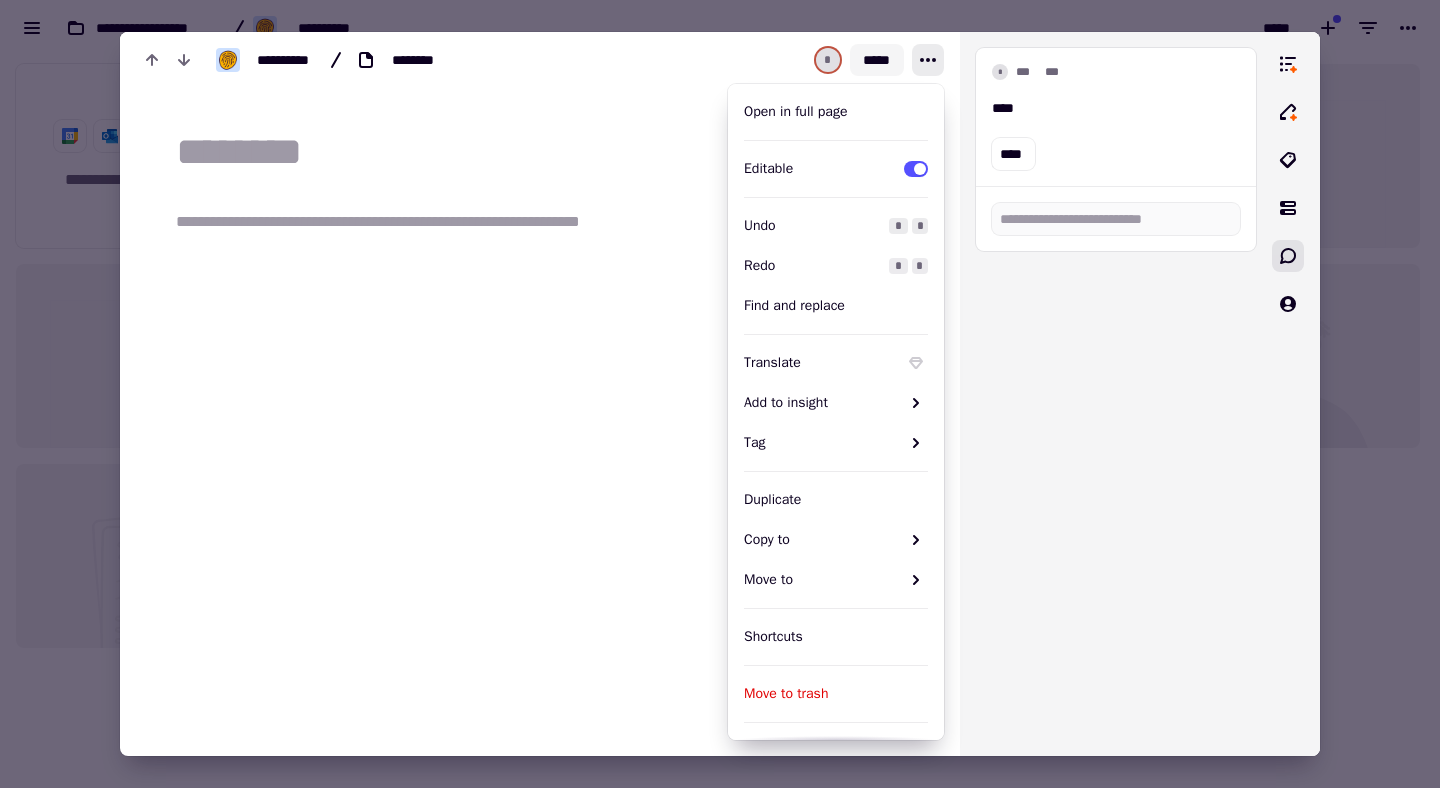 click on "*****" 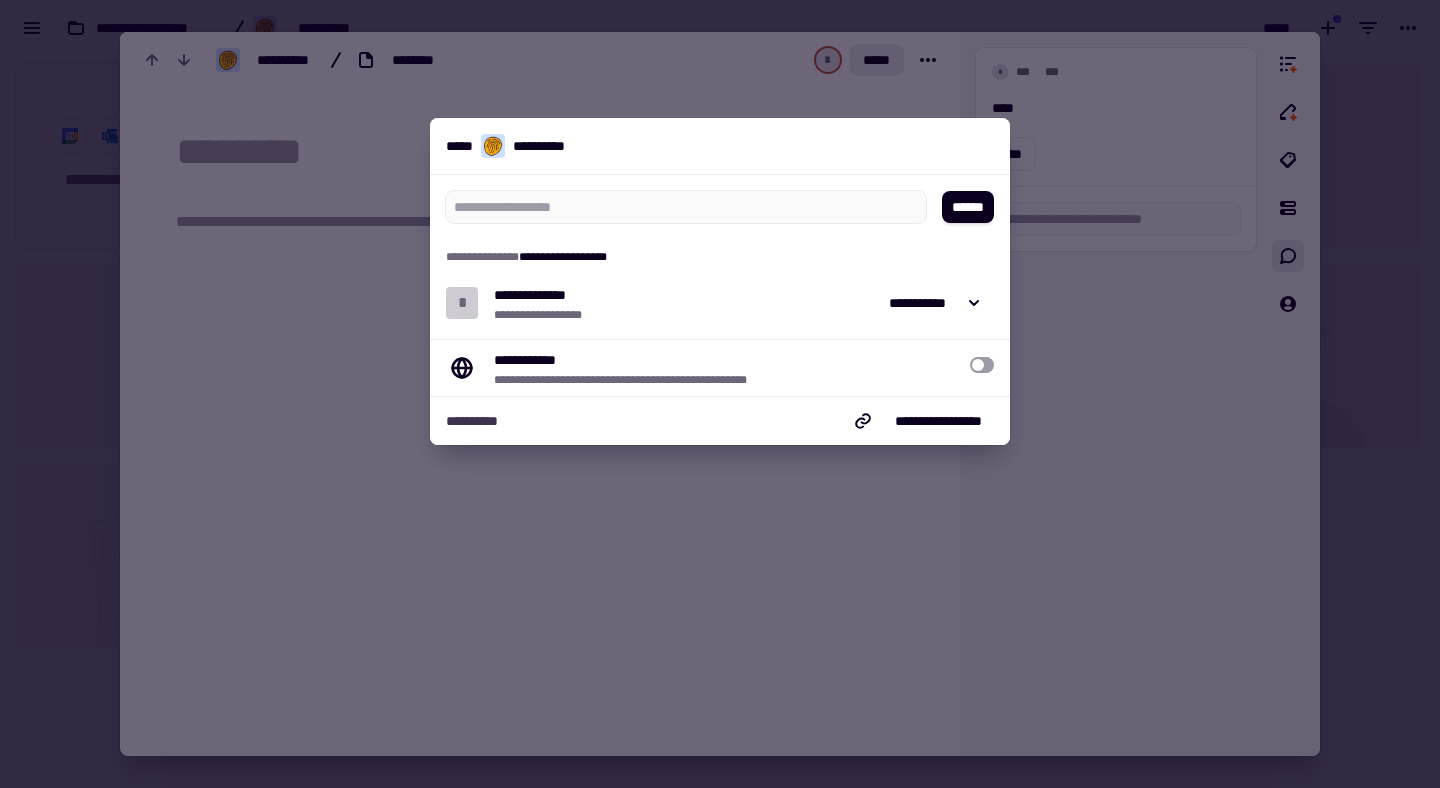 click at bounding box center [982, 365] 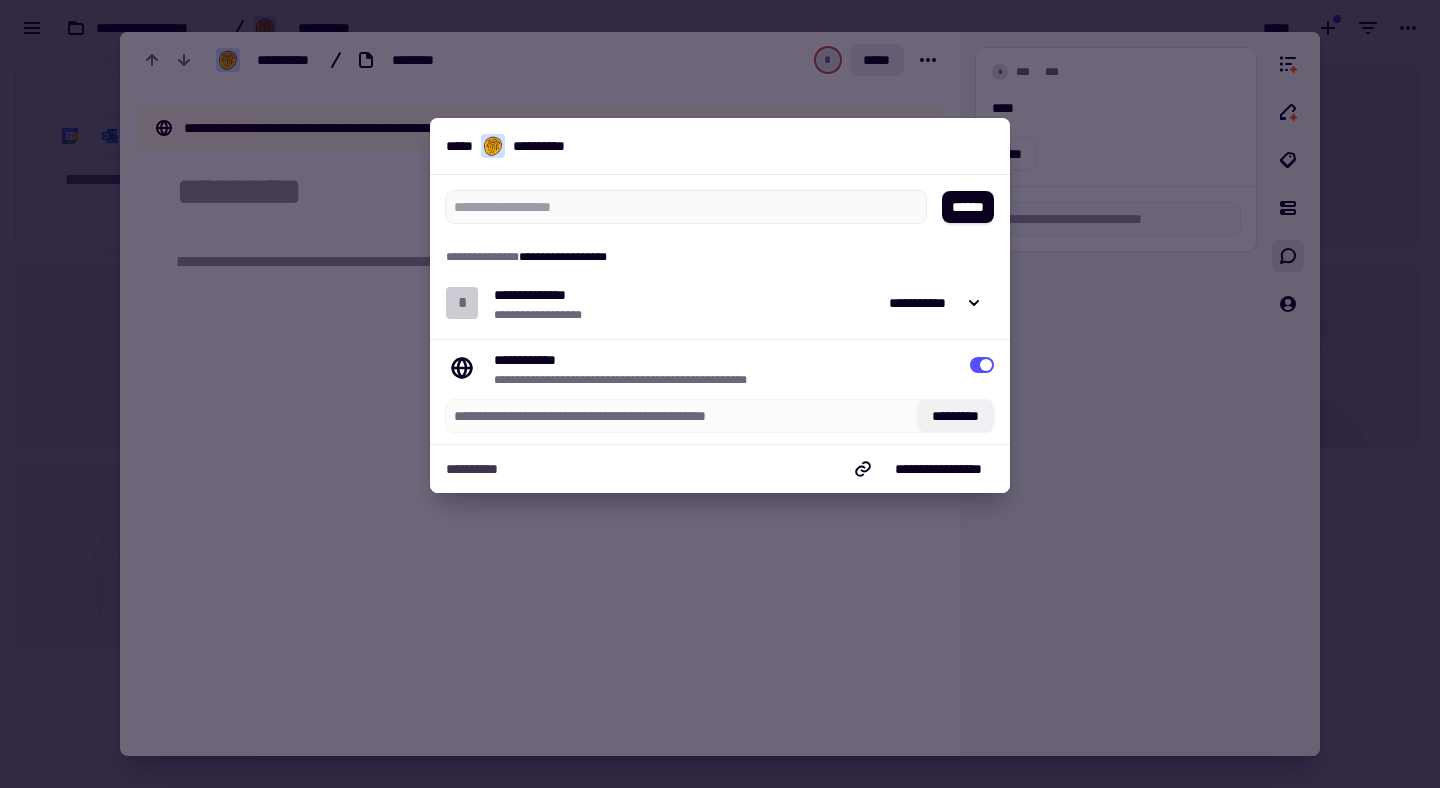 click on "*********" 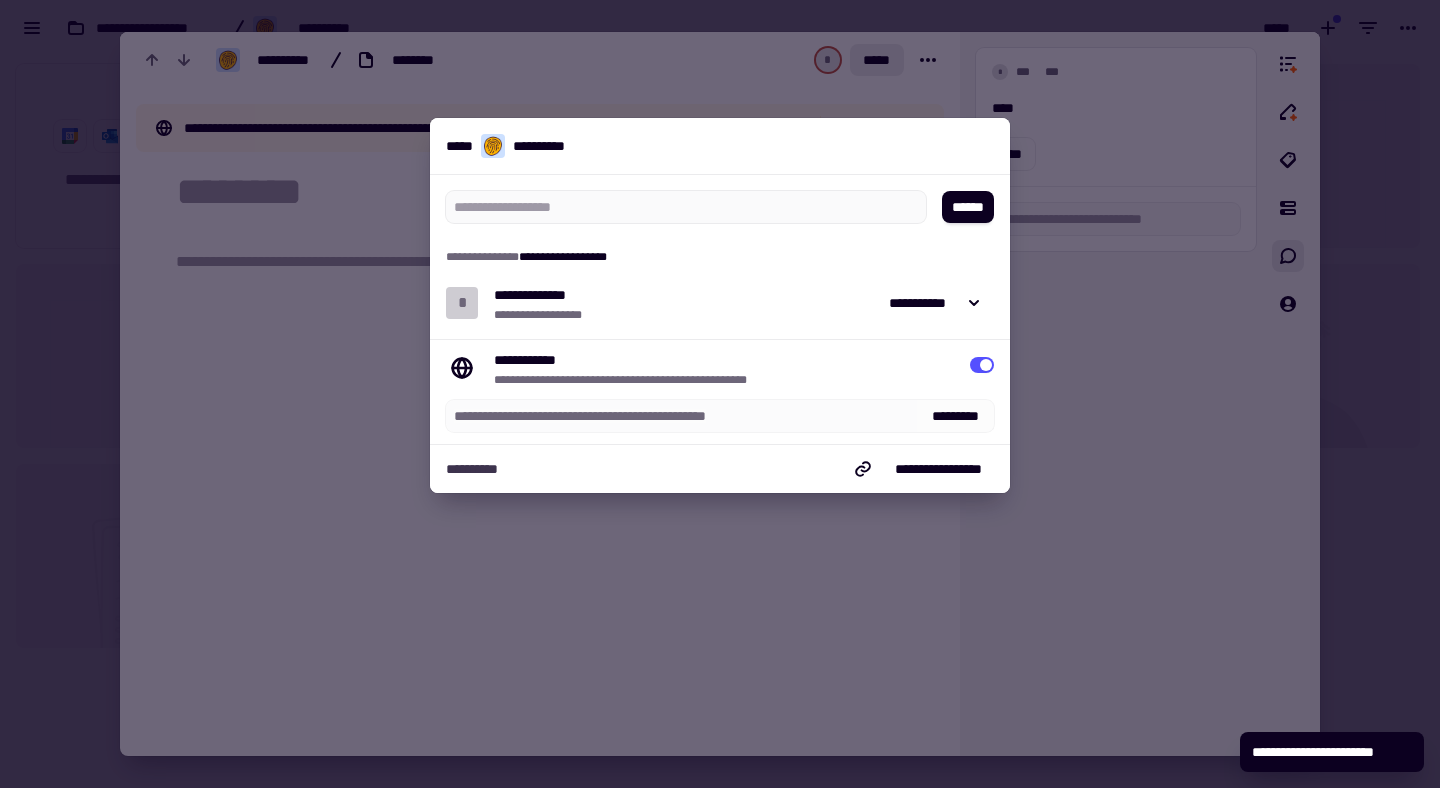 click at bounding box center (720, 394) 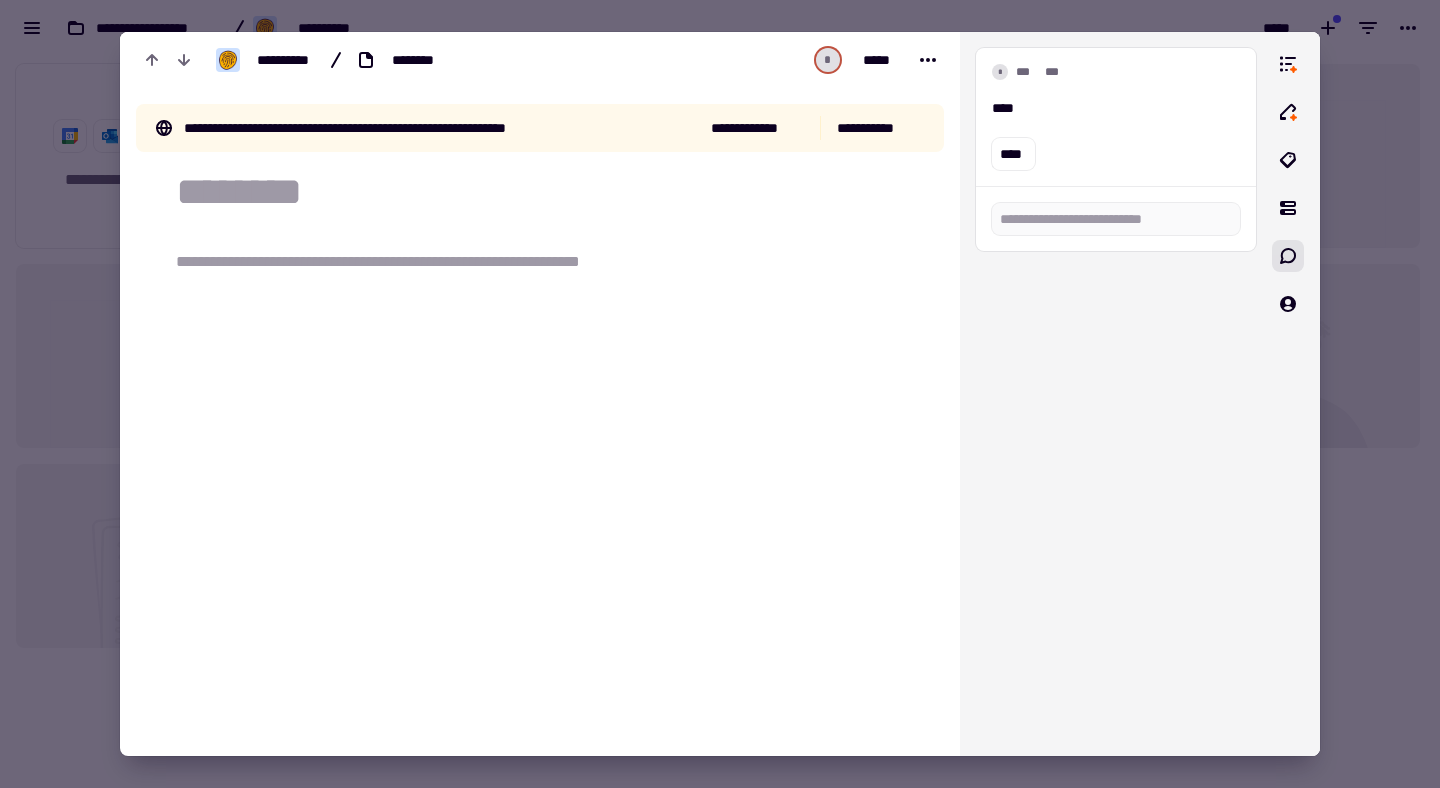 click on "**********" at bounding box center (552, 262) 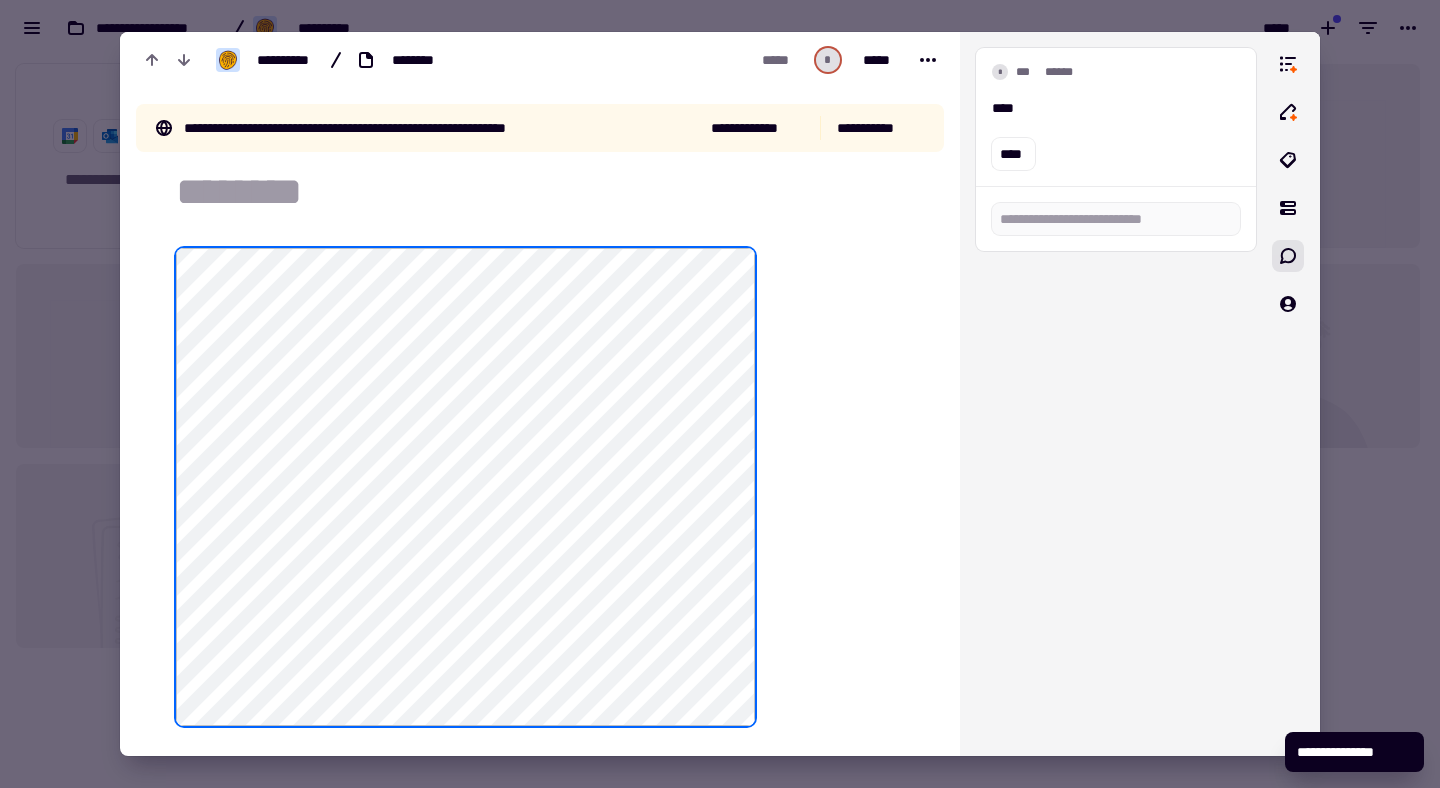 click at bounding box center [843, 597] 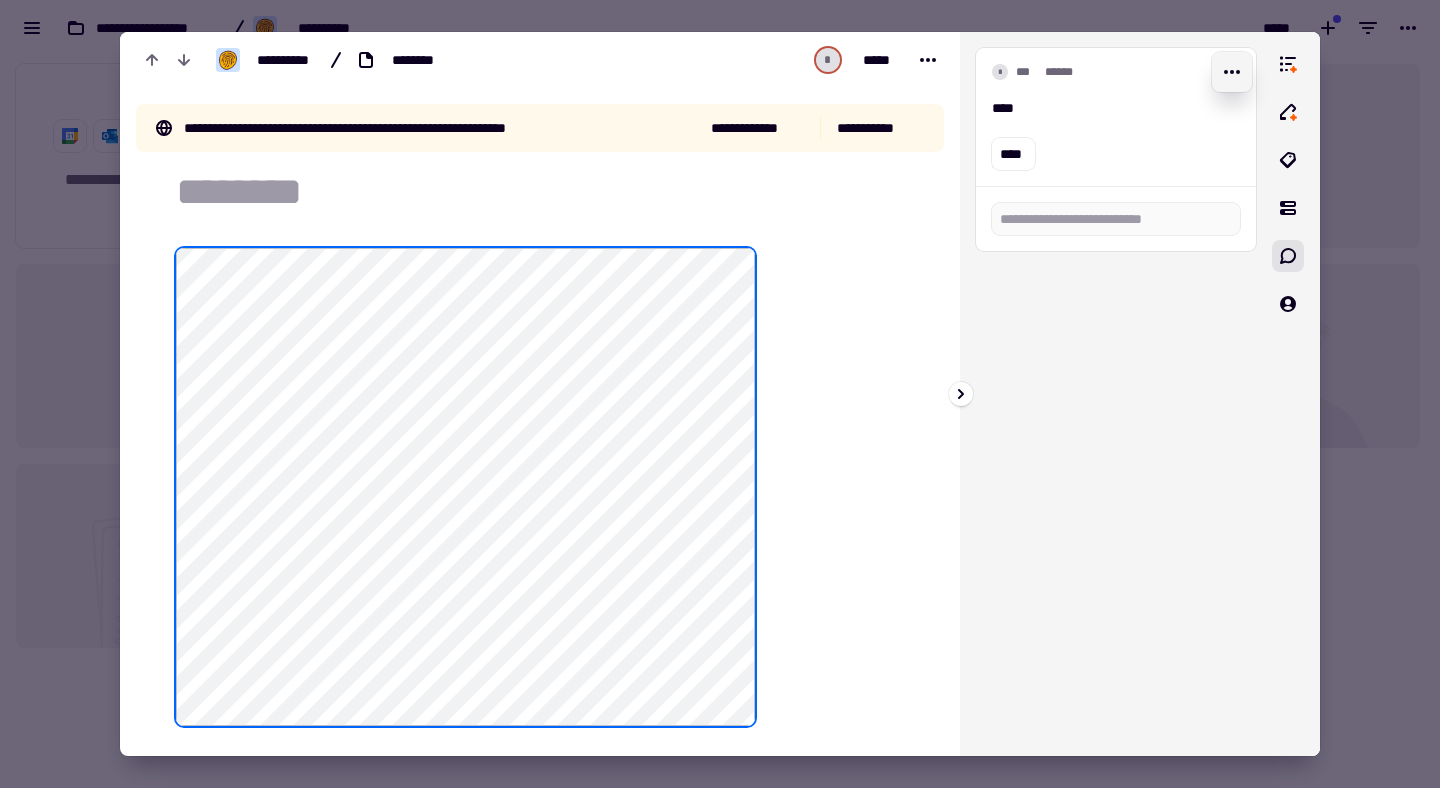 click 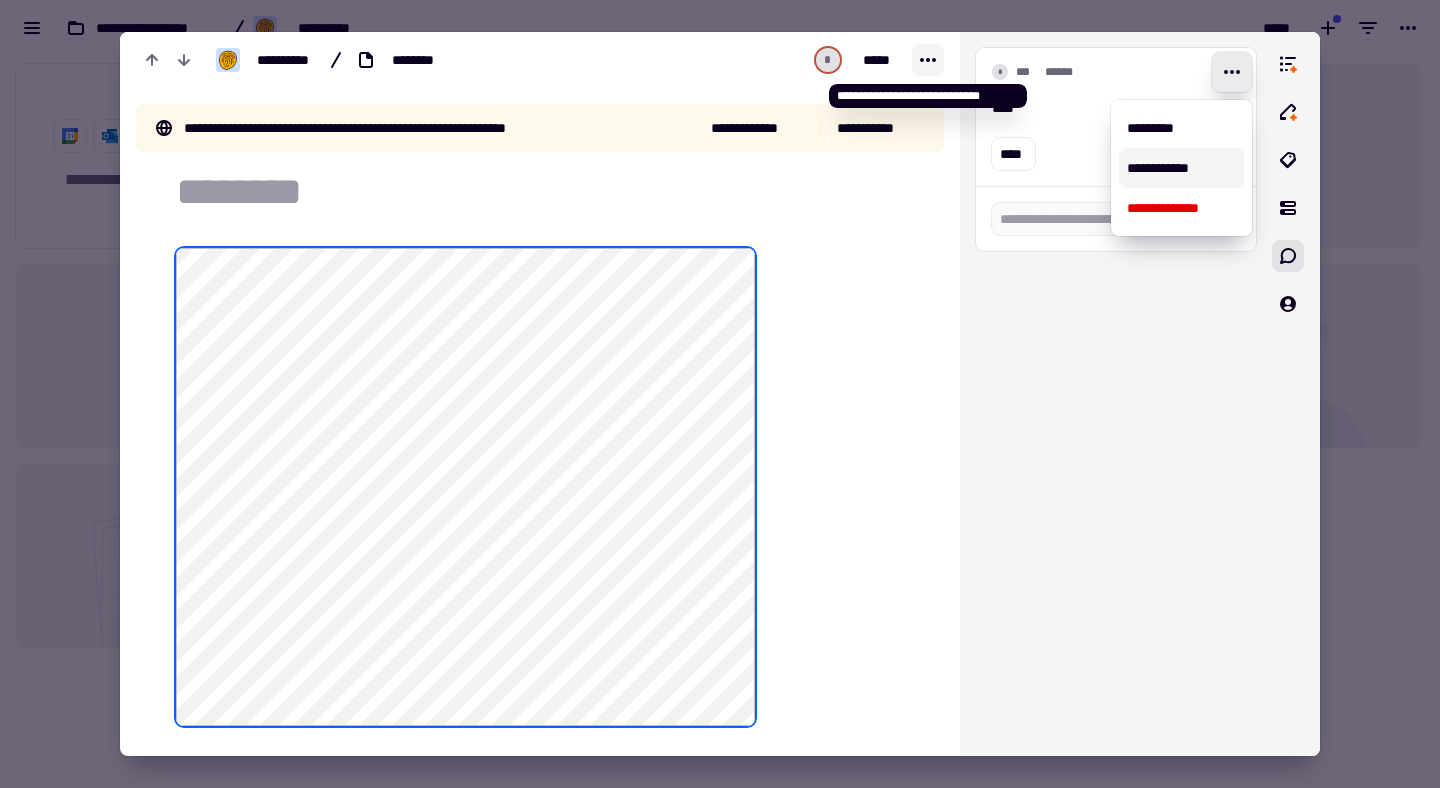 click 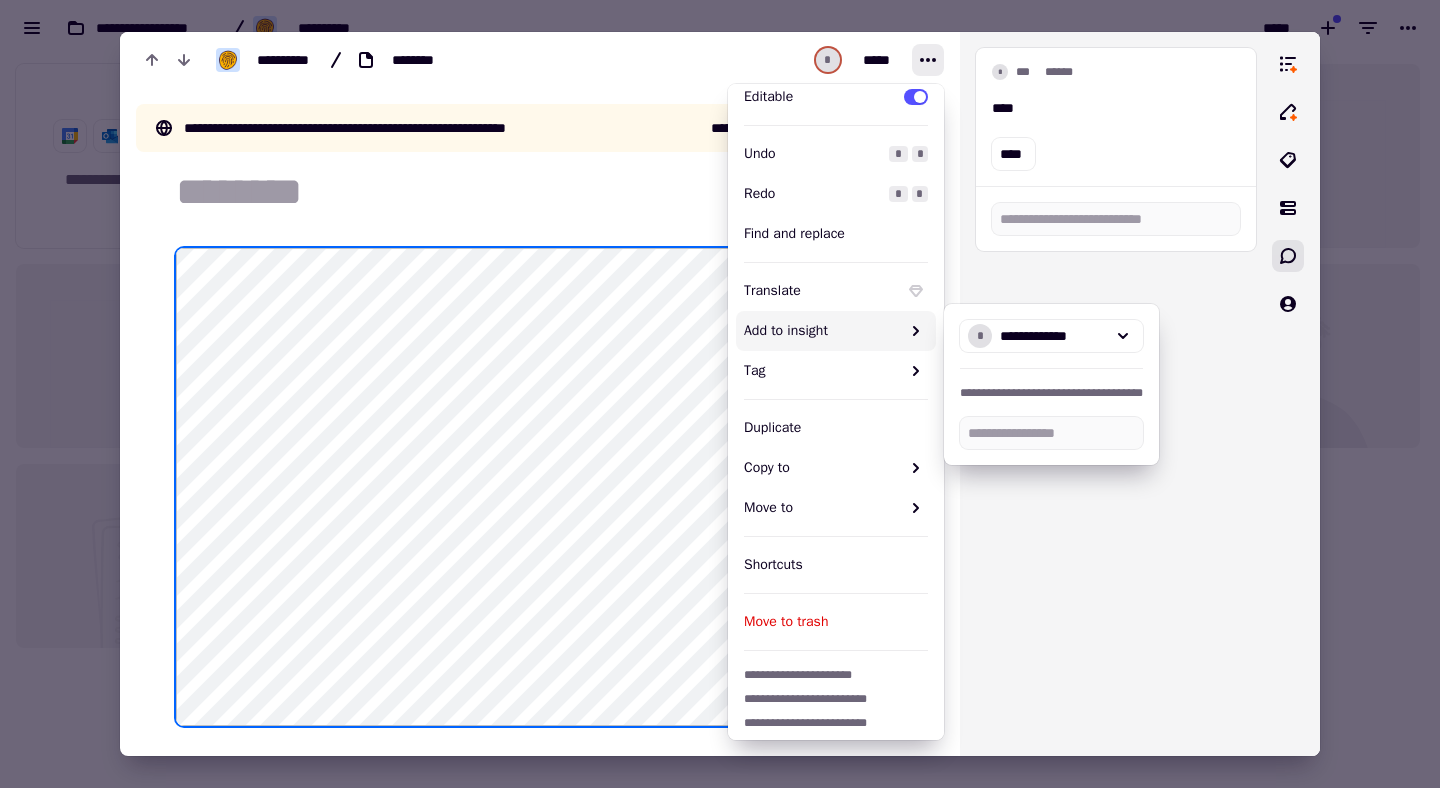 scroll, scrollTop: 79, scrollLeft: 0, axis: vertical 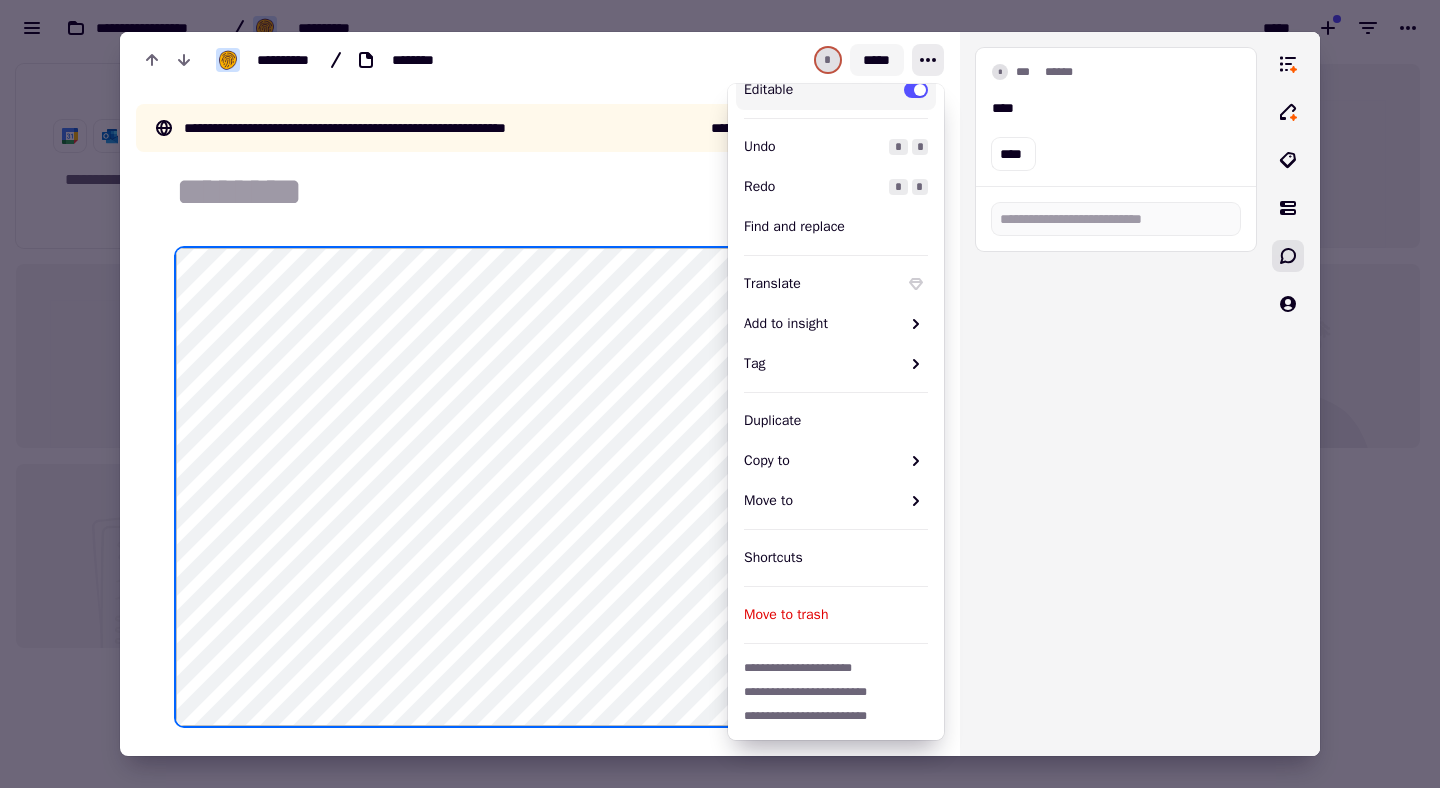 click on "*****" 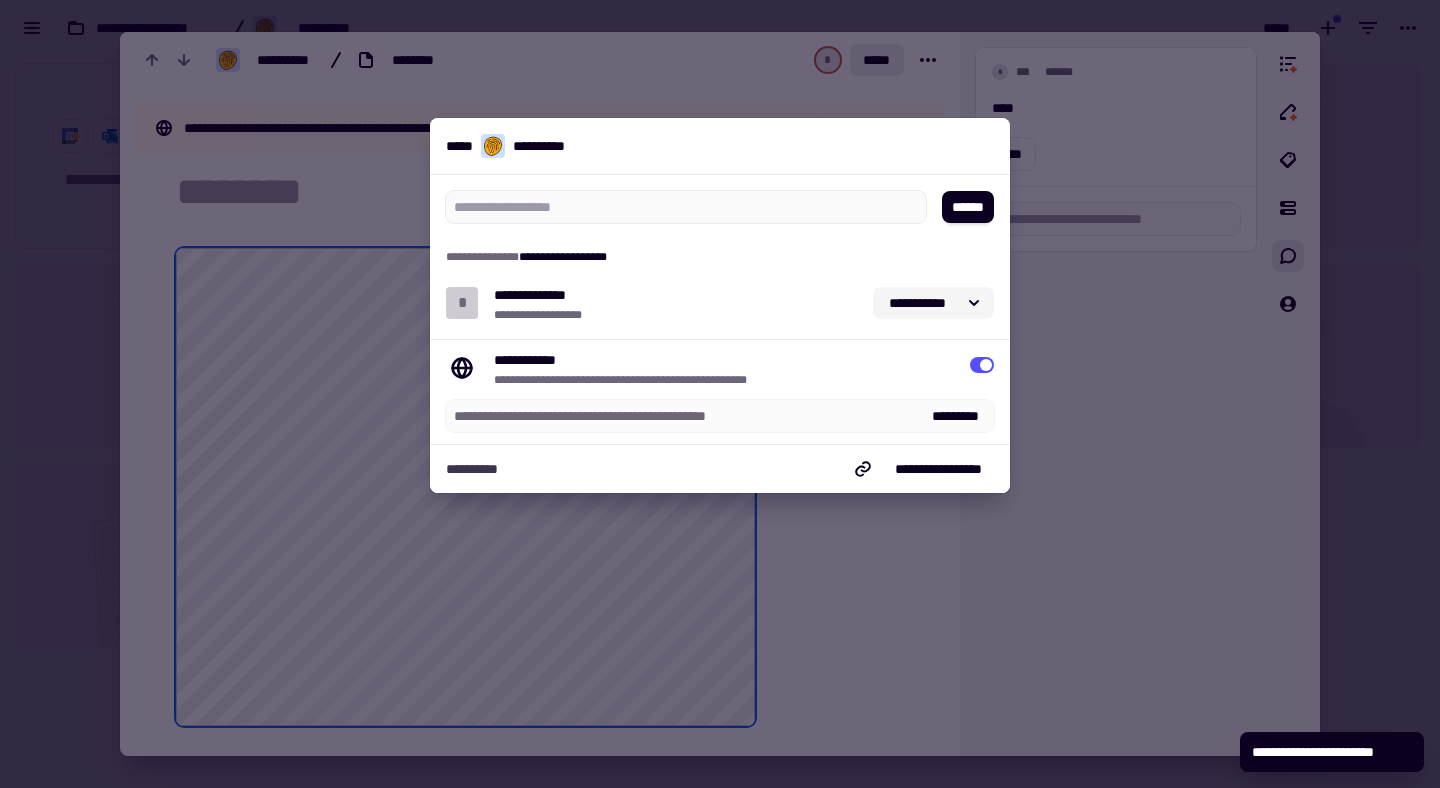click on "**********" 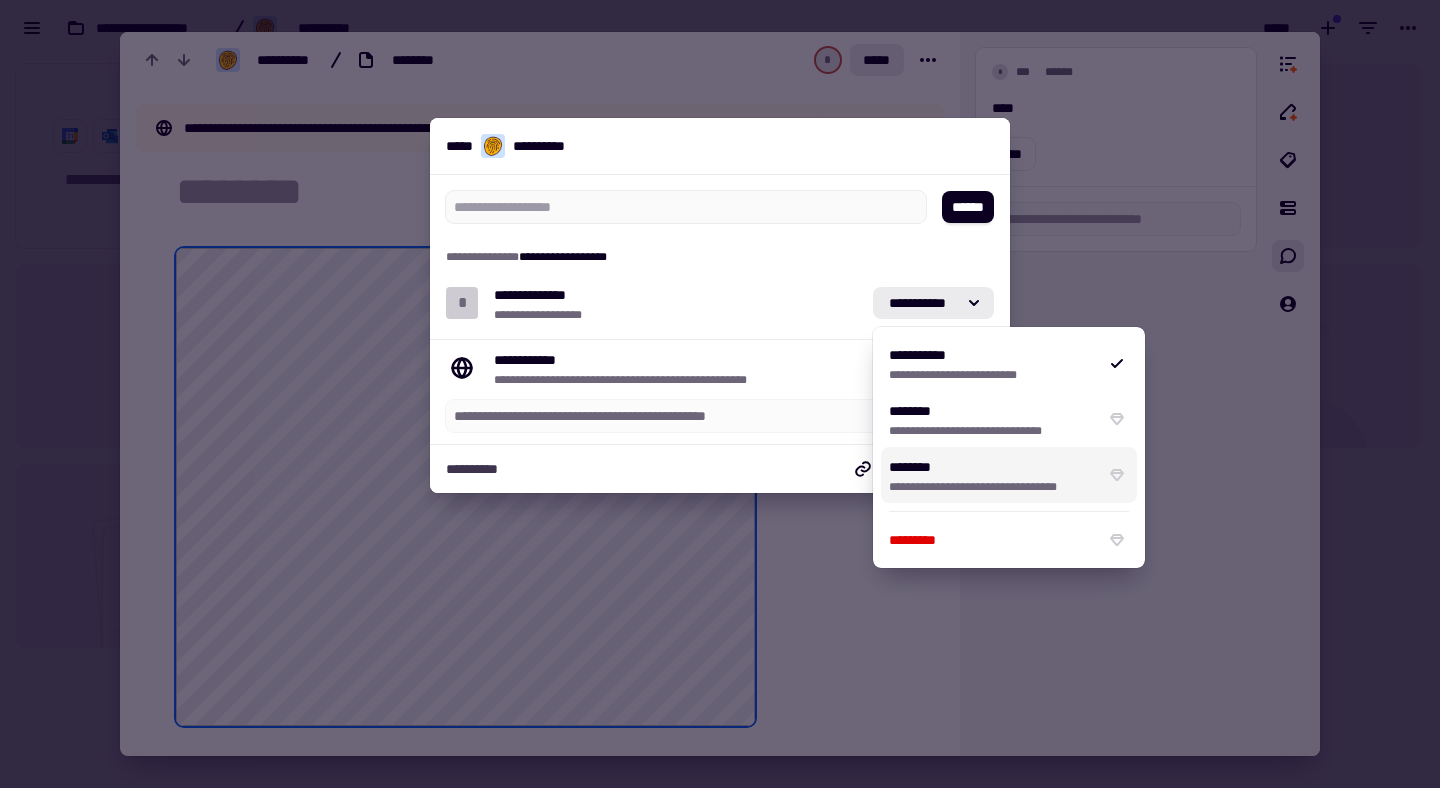 click on "**********" at bounding box center (549, 295) 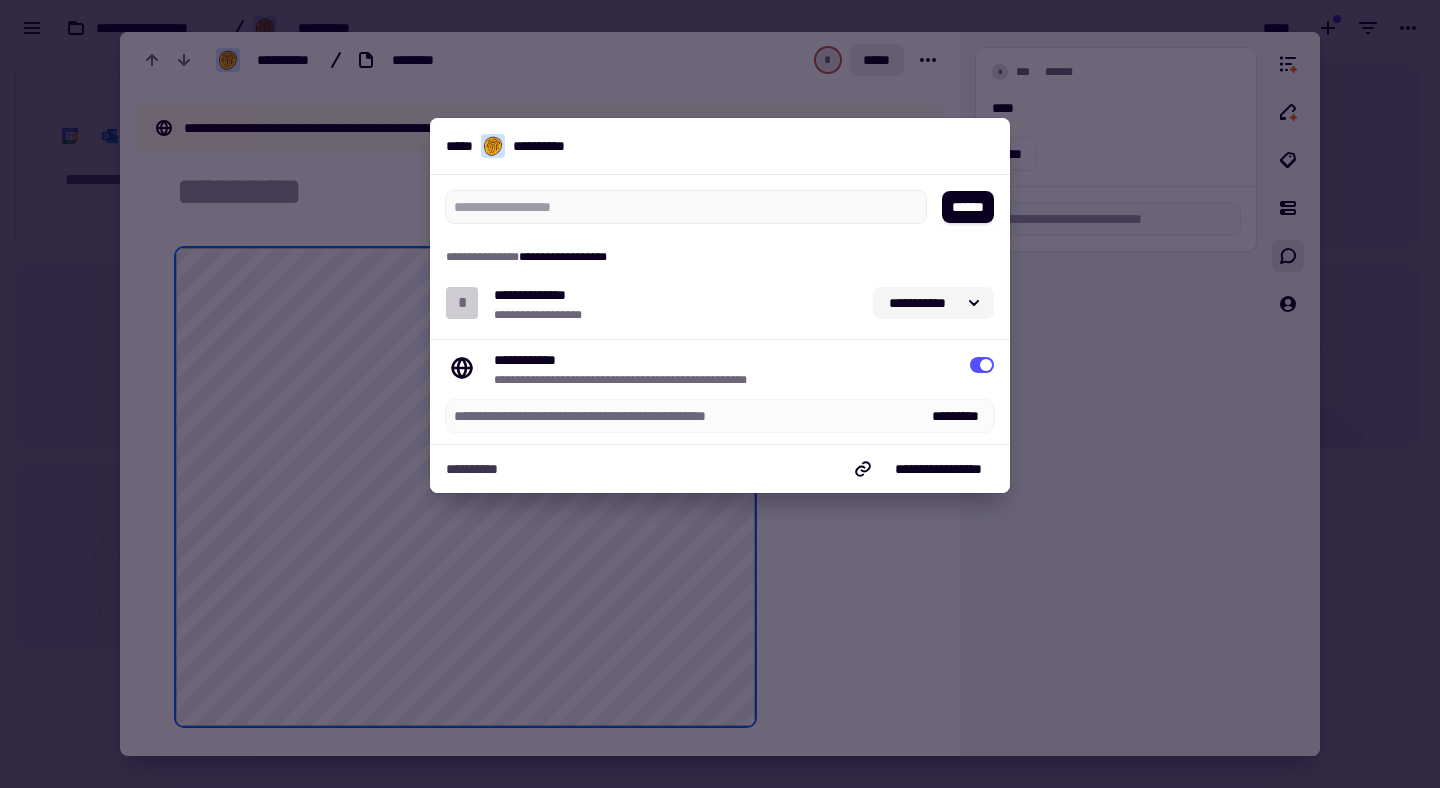 click on "**********" 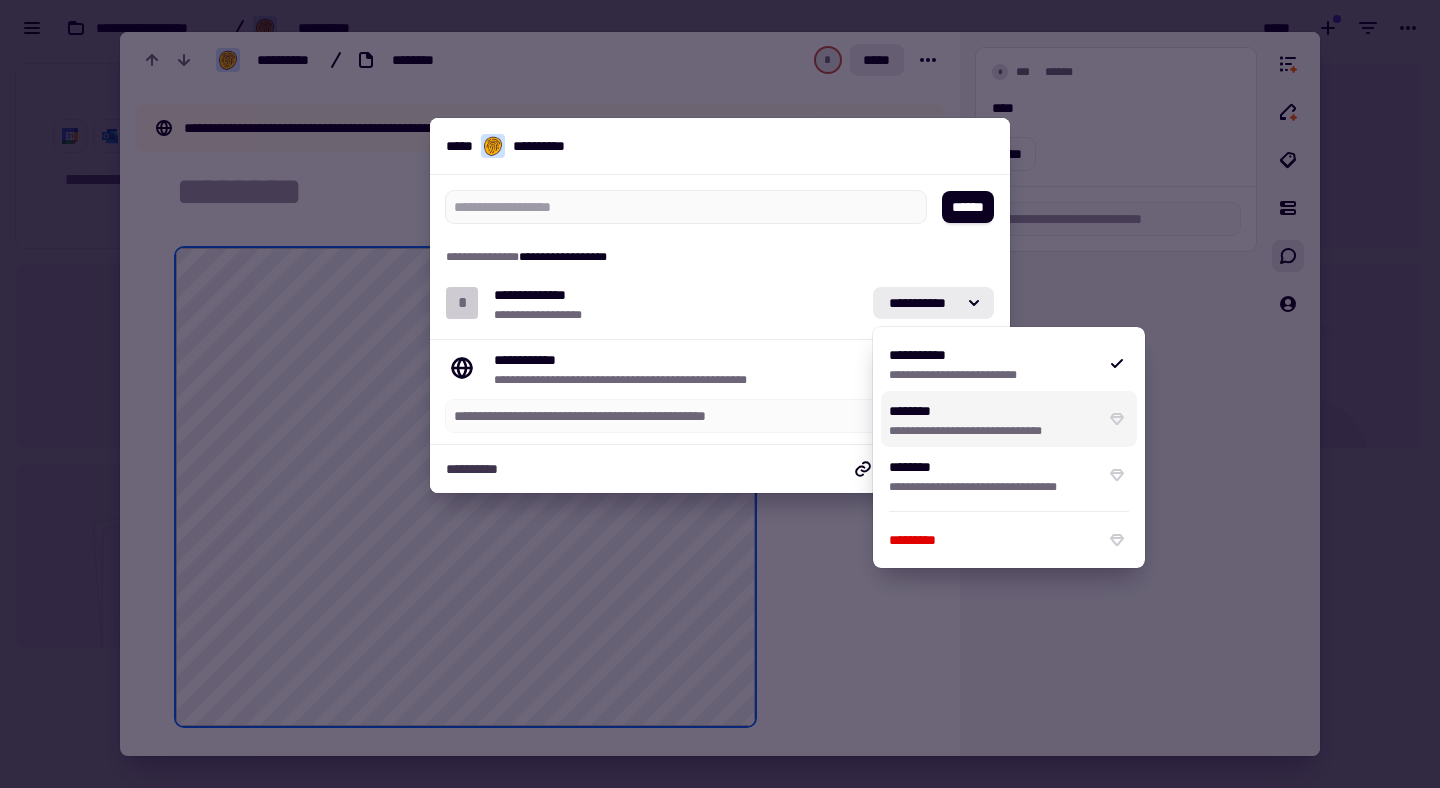 click at bounding box center [720, 394] 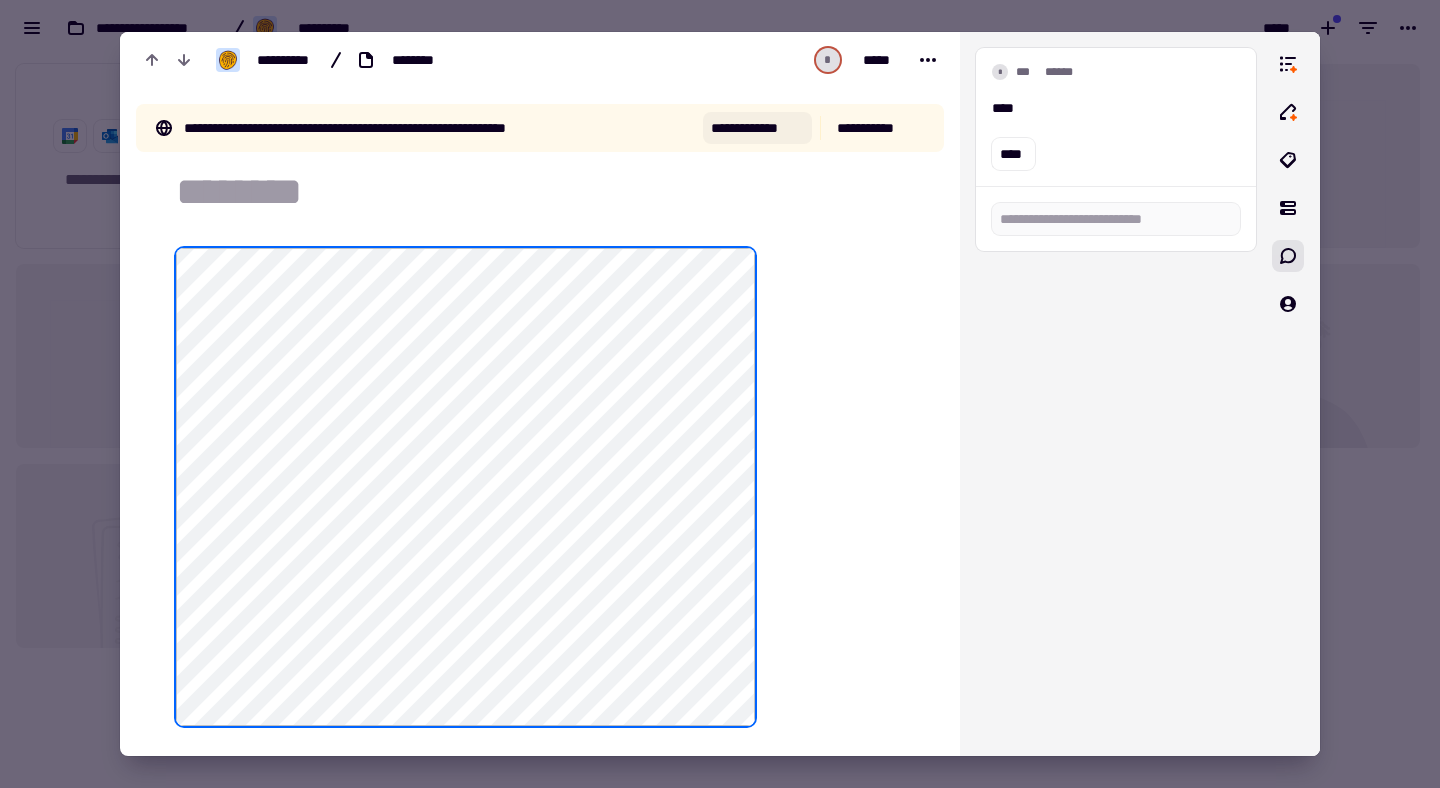 click on "**********" 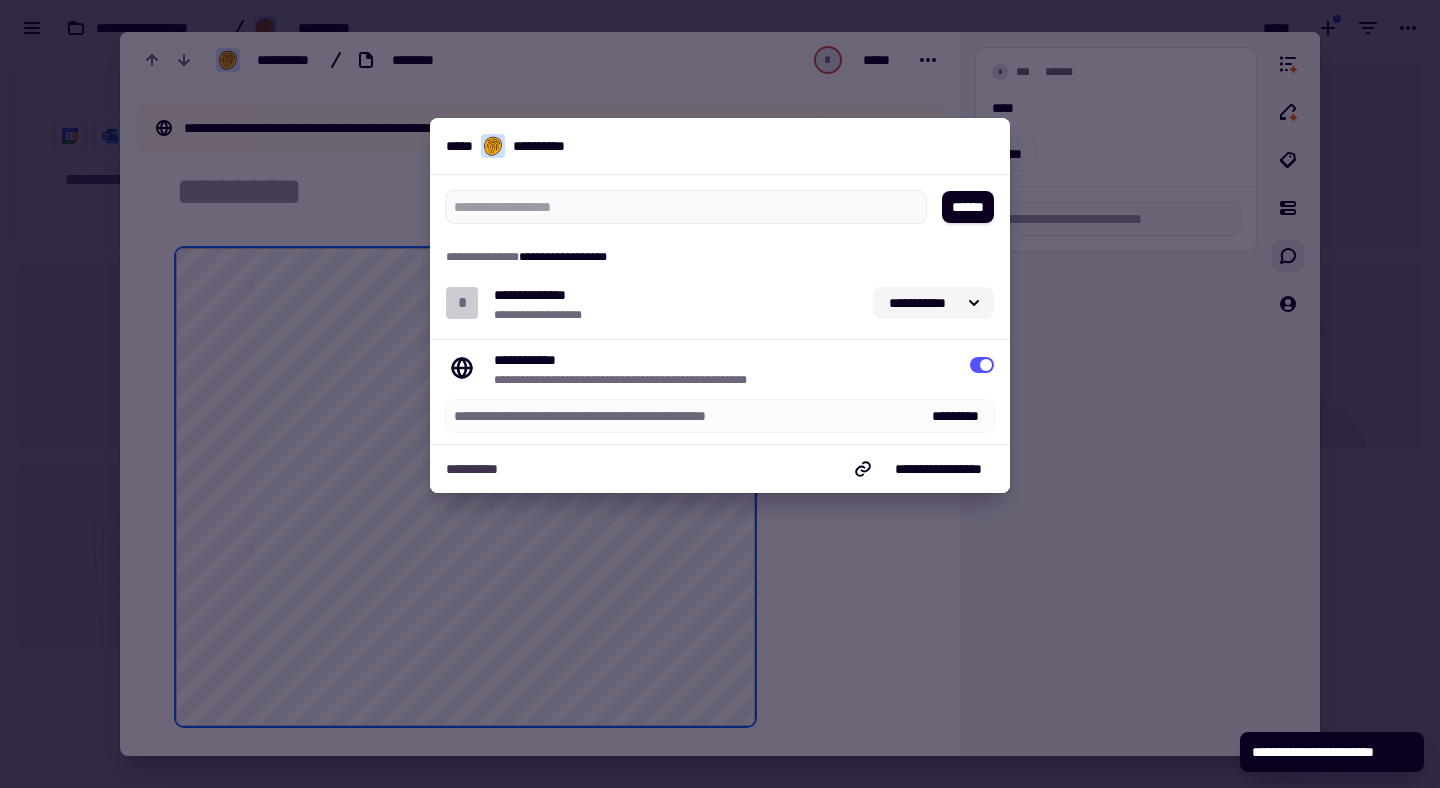 click on "**********" 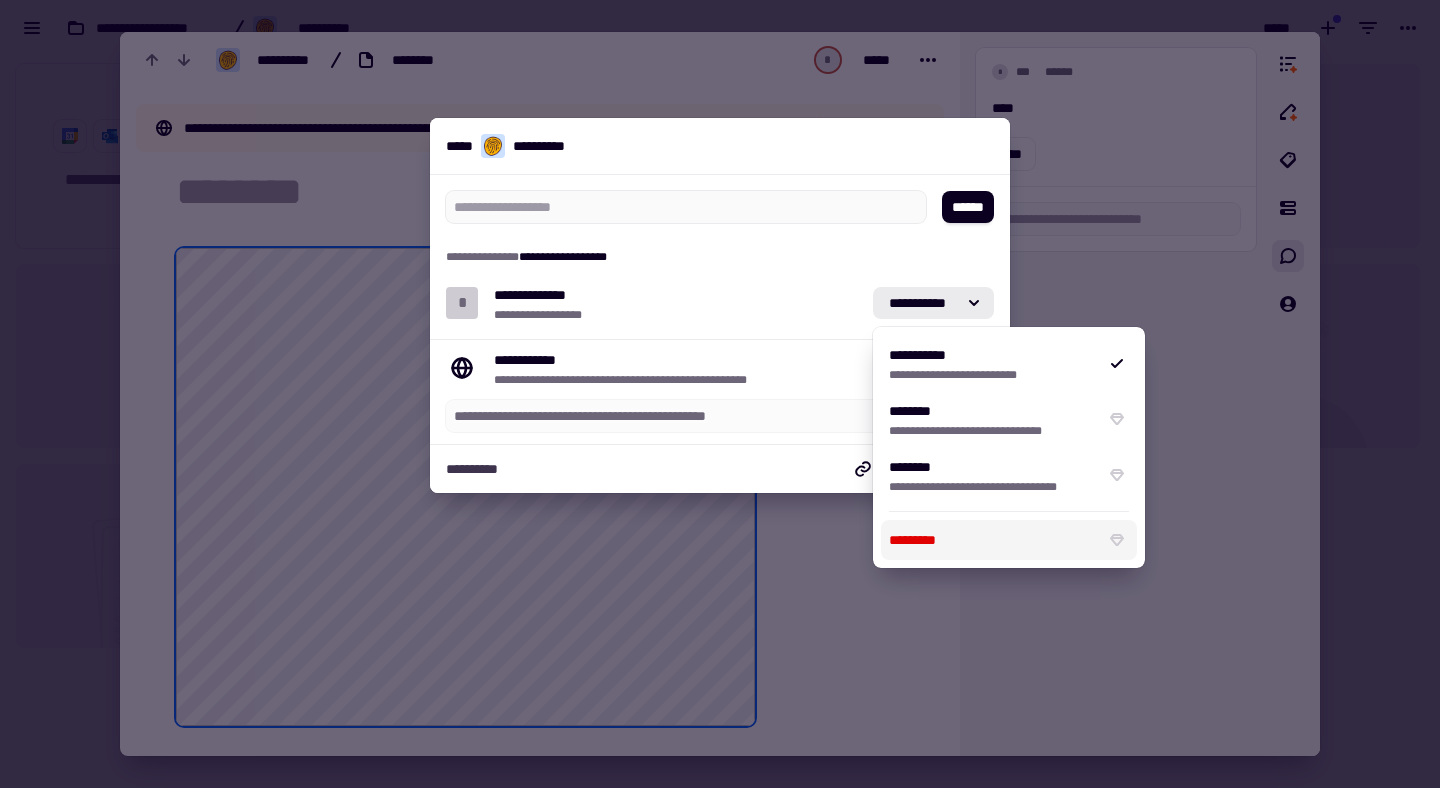 click on "**********" at bounding box center (720, 257) 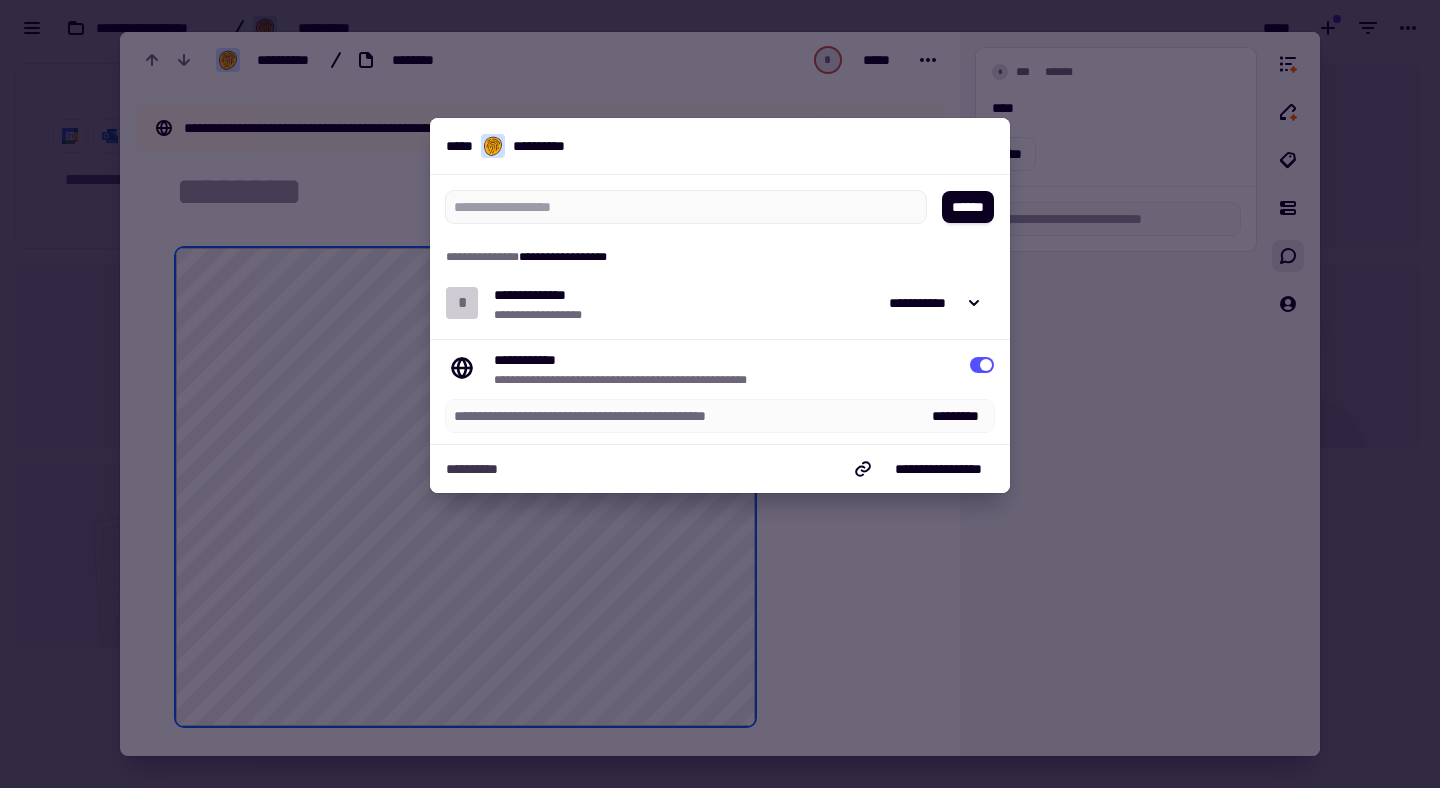 click at bounding box center [982, 365] 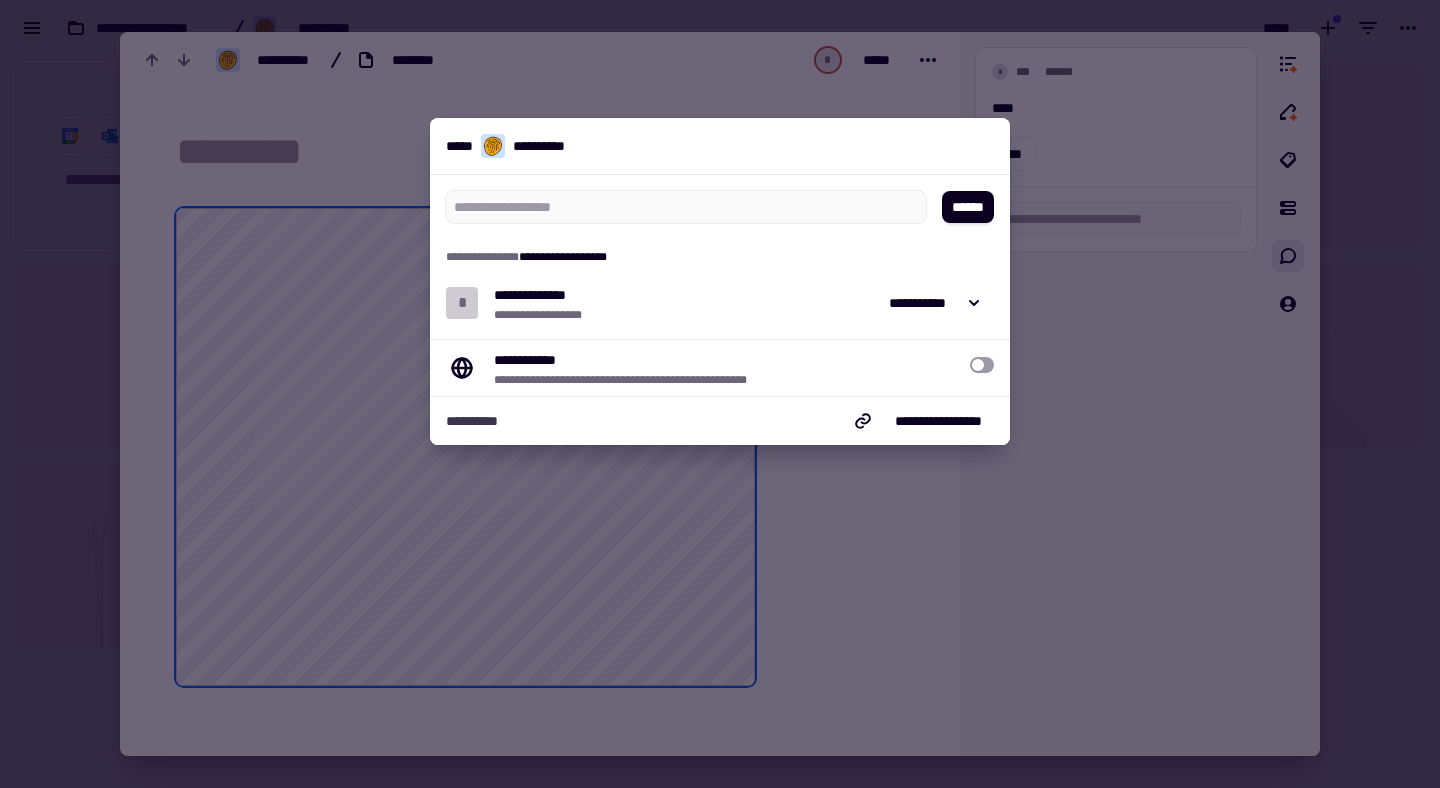 click at bounding box center (720, 394) 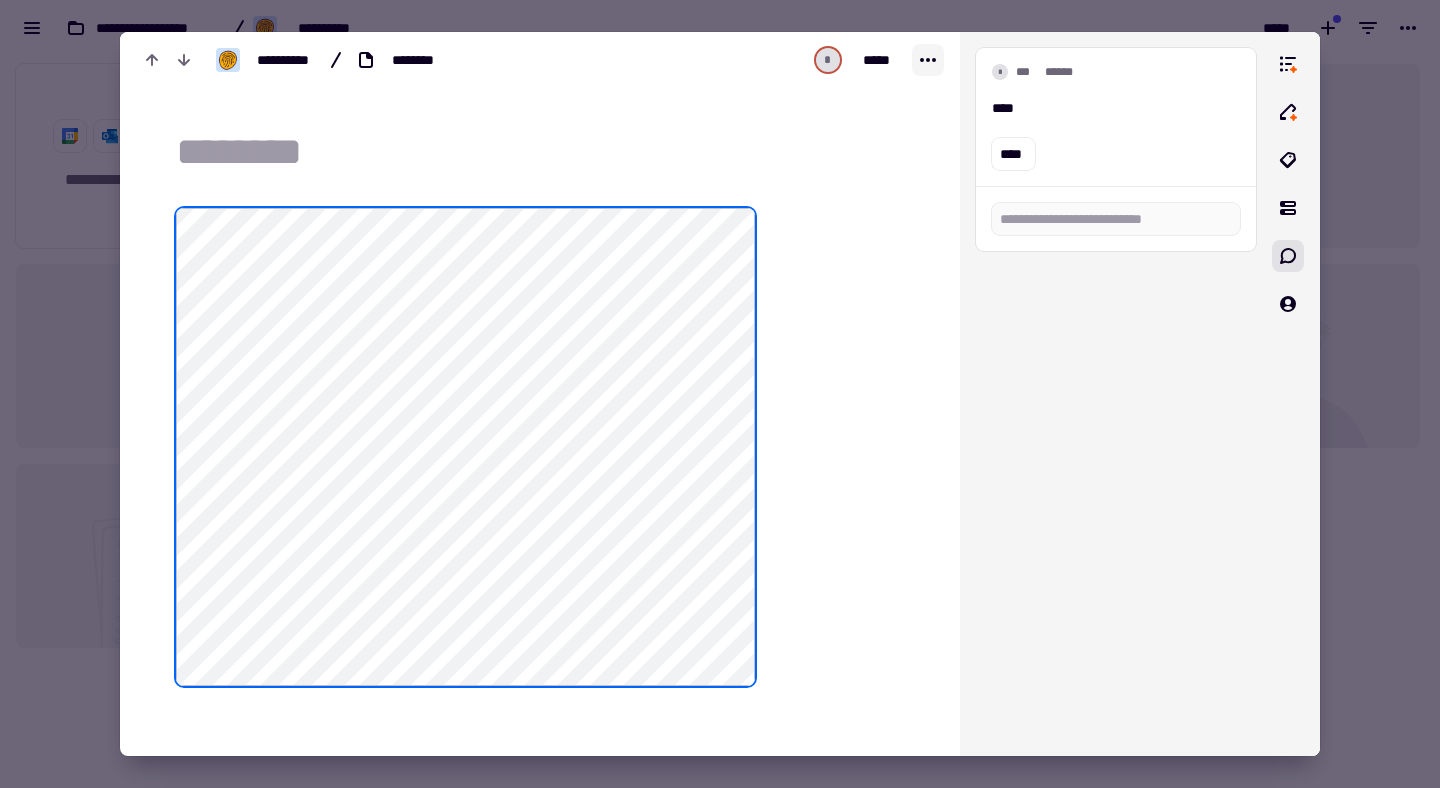 click 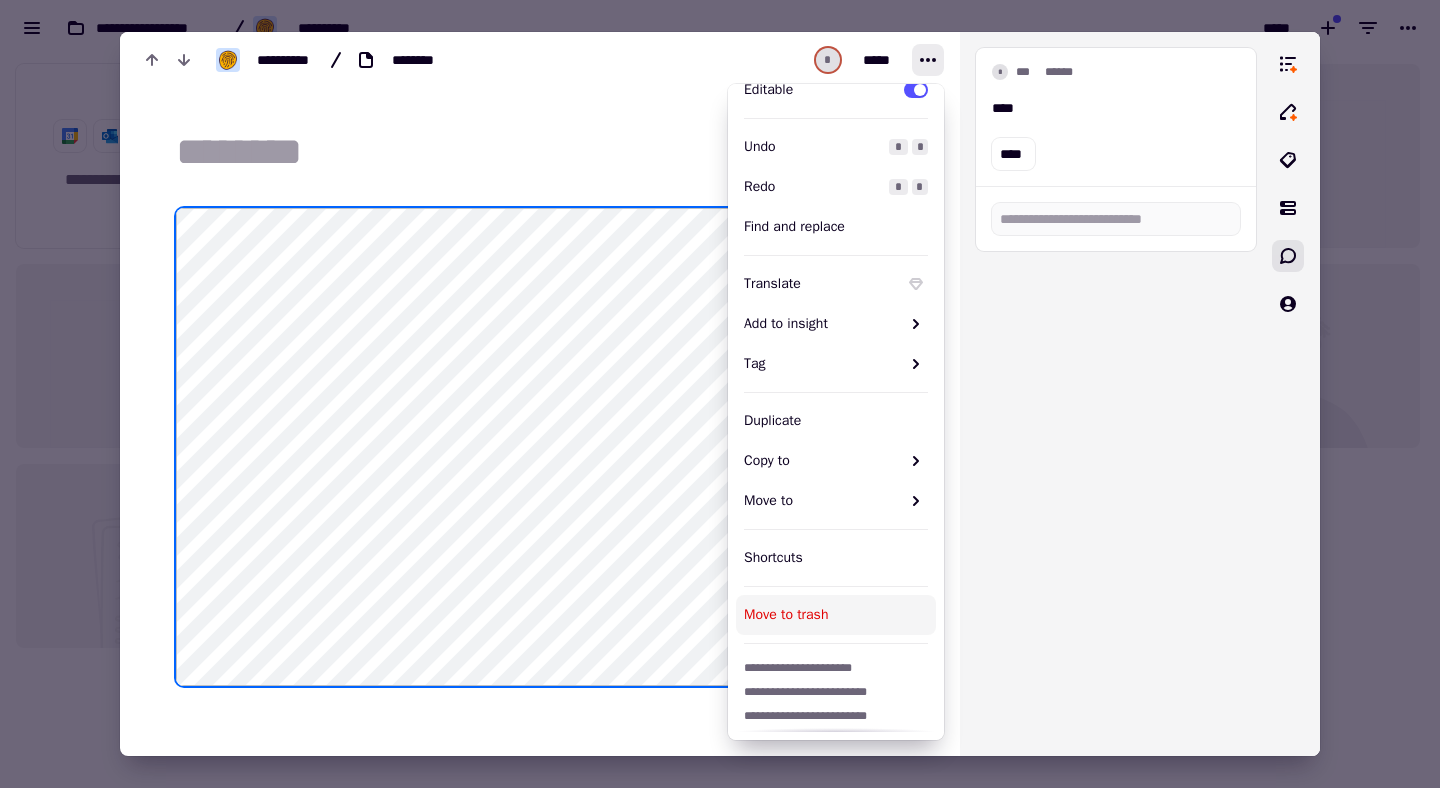 scroll, scrollTop: 0, scrollLeft: 0, axis: both 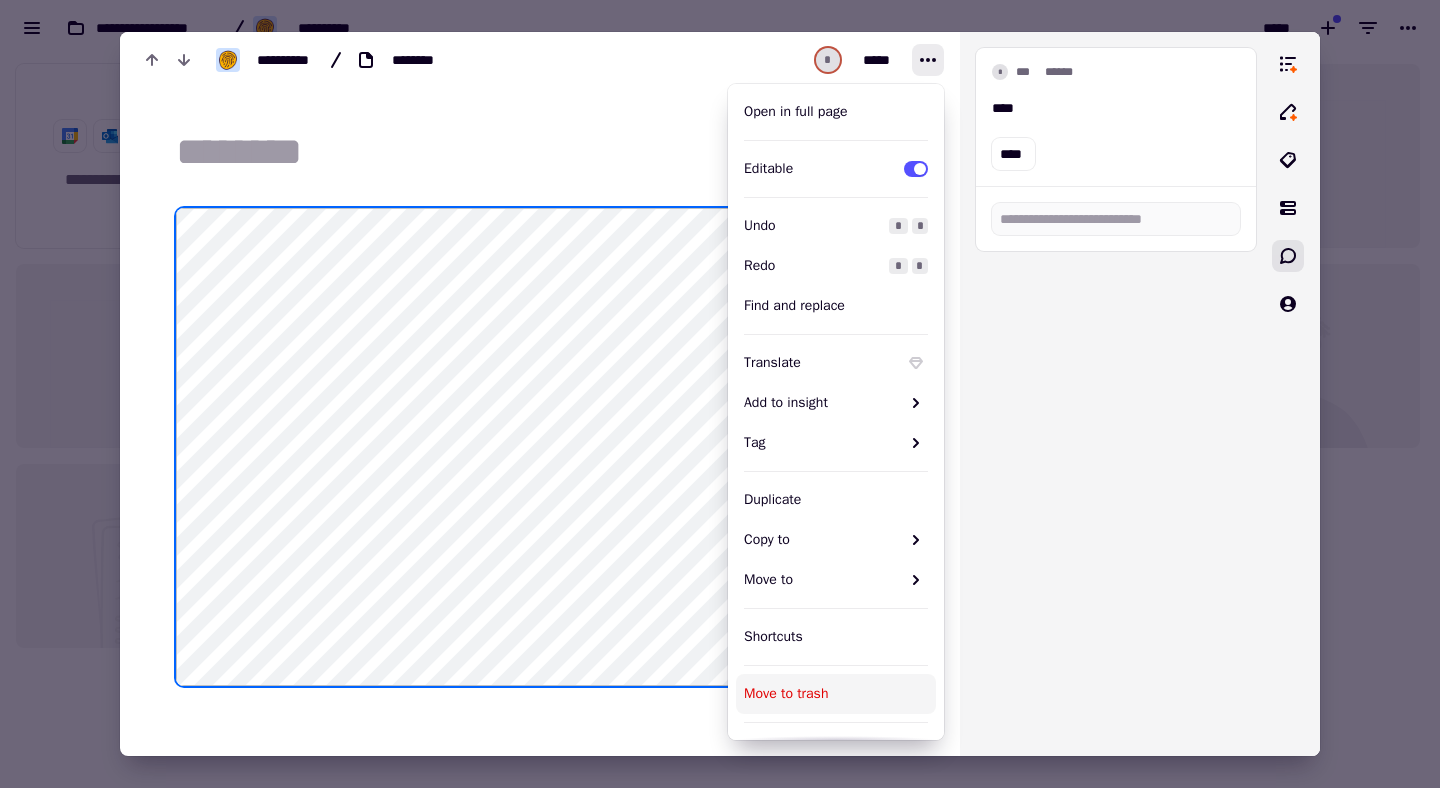 click on "*********" at bounding box center (540, 549) 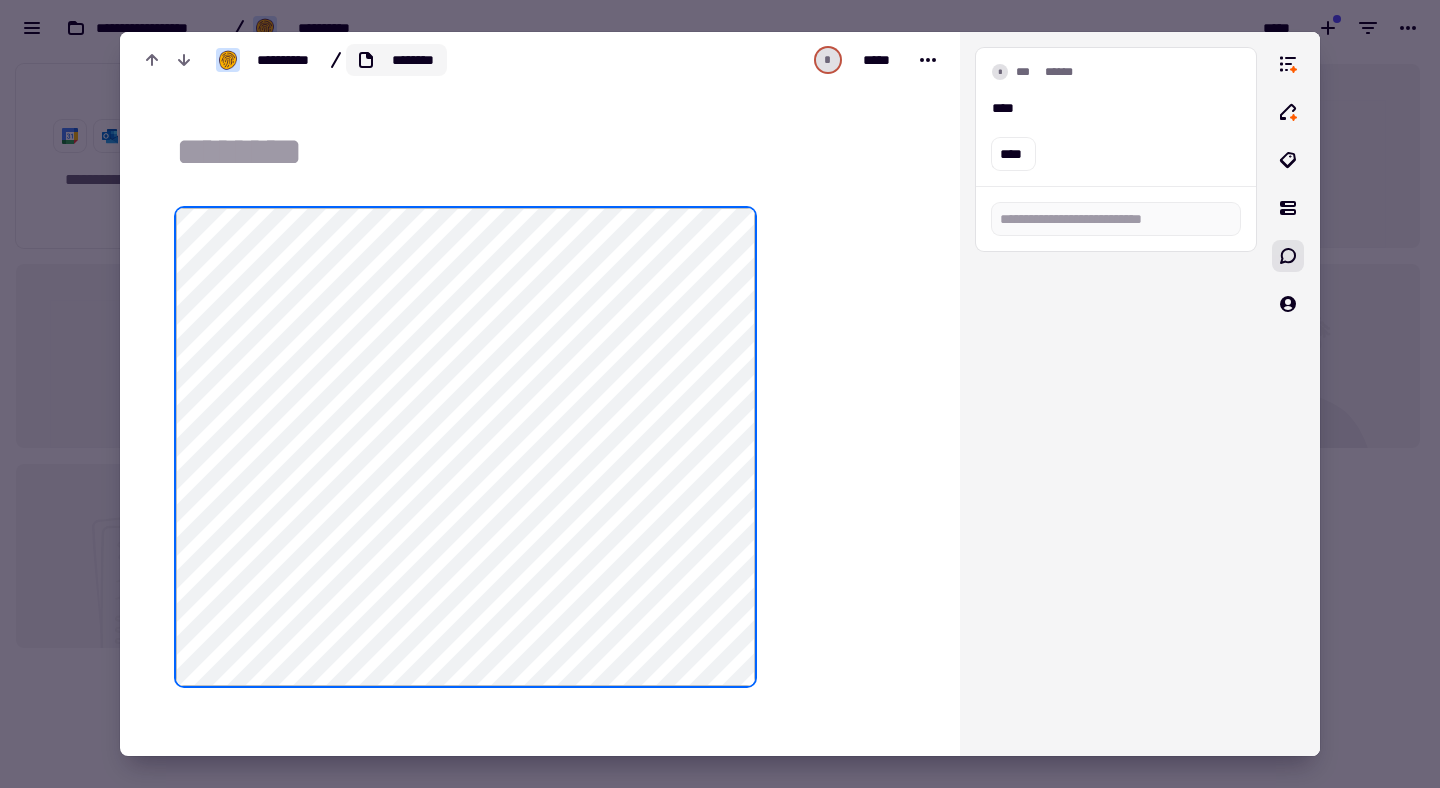 click on "********" 